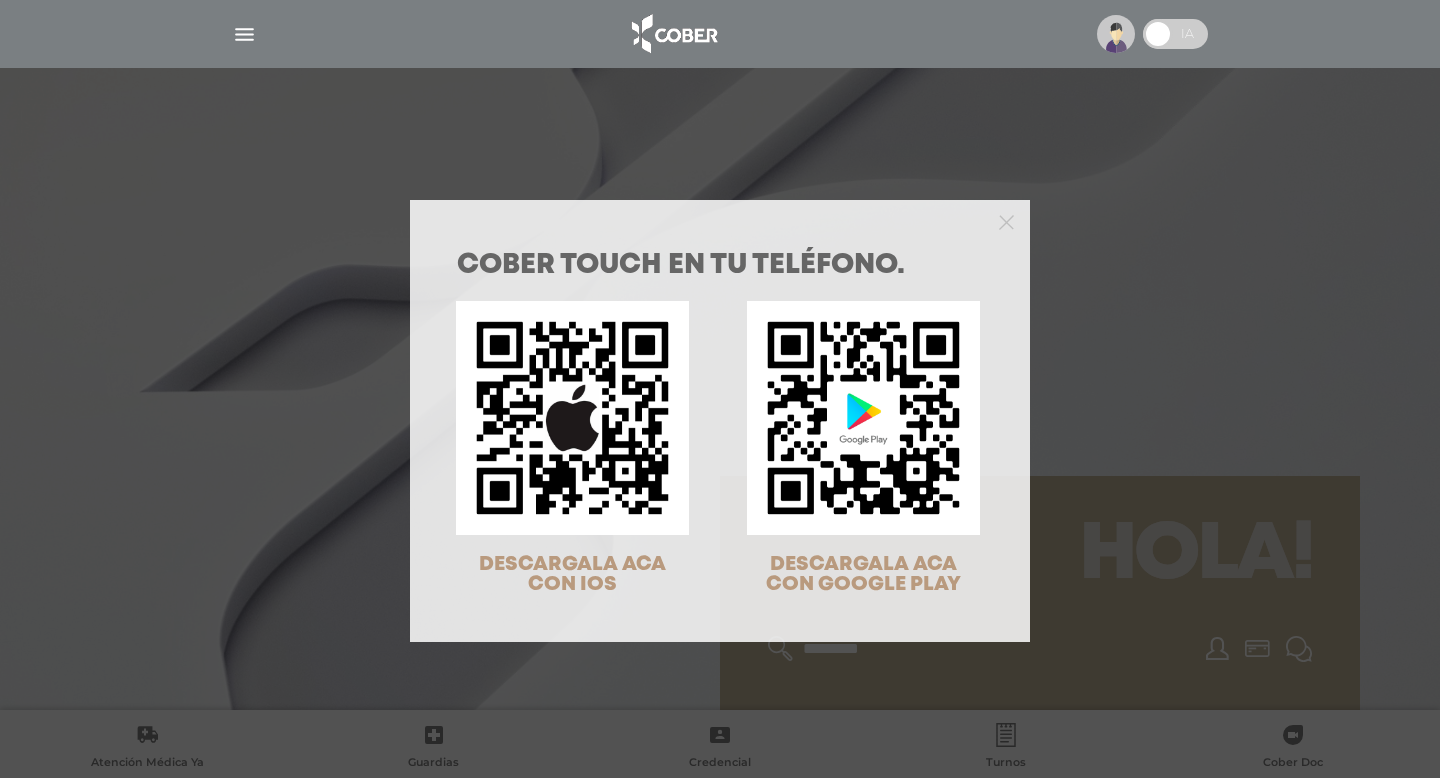 scroll, scrollTop: 0, scrollLeft: 0, axis: both 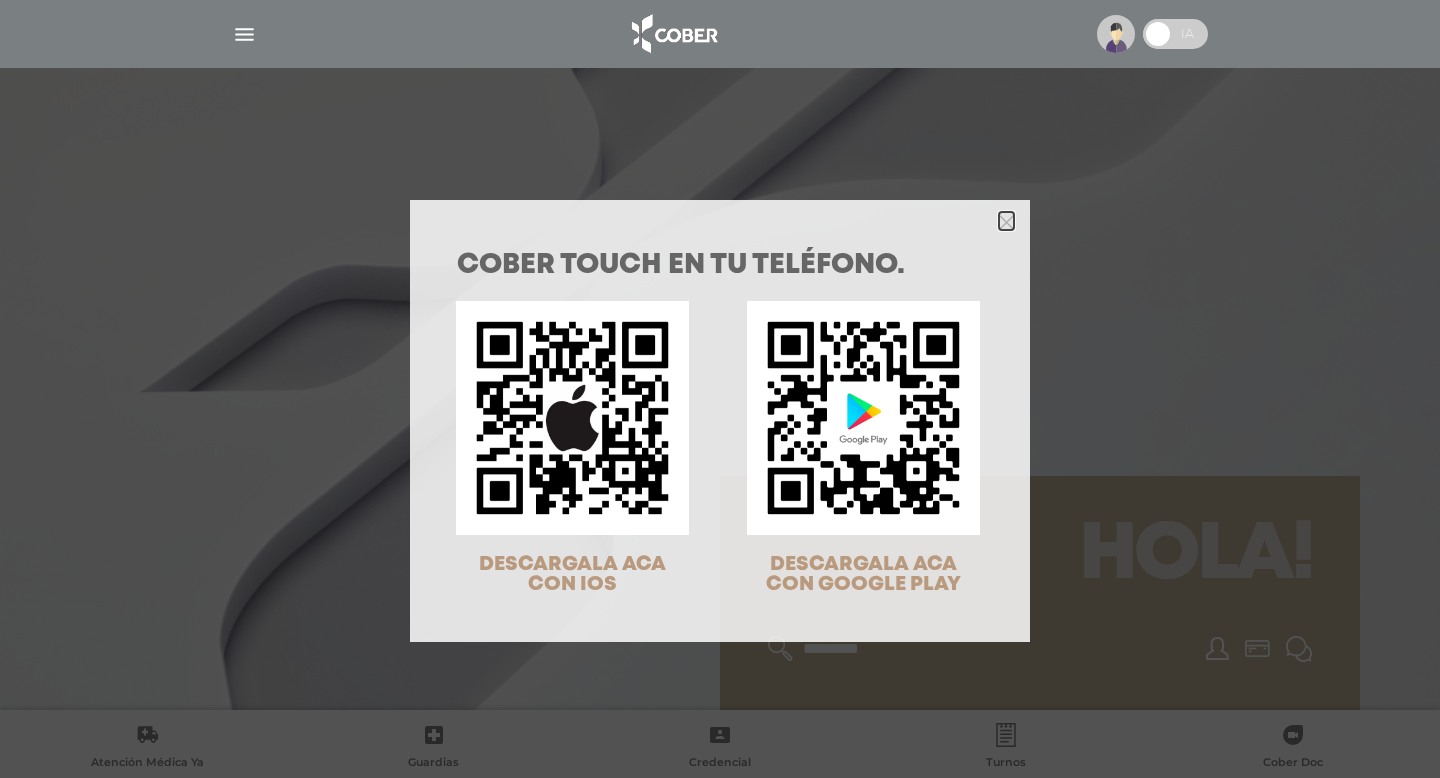 click at bounding box center (1006, 222) 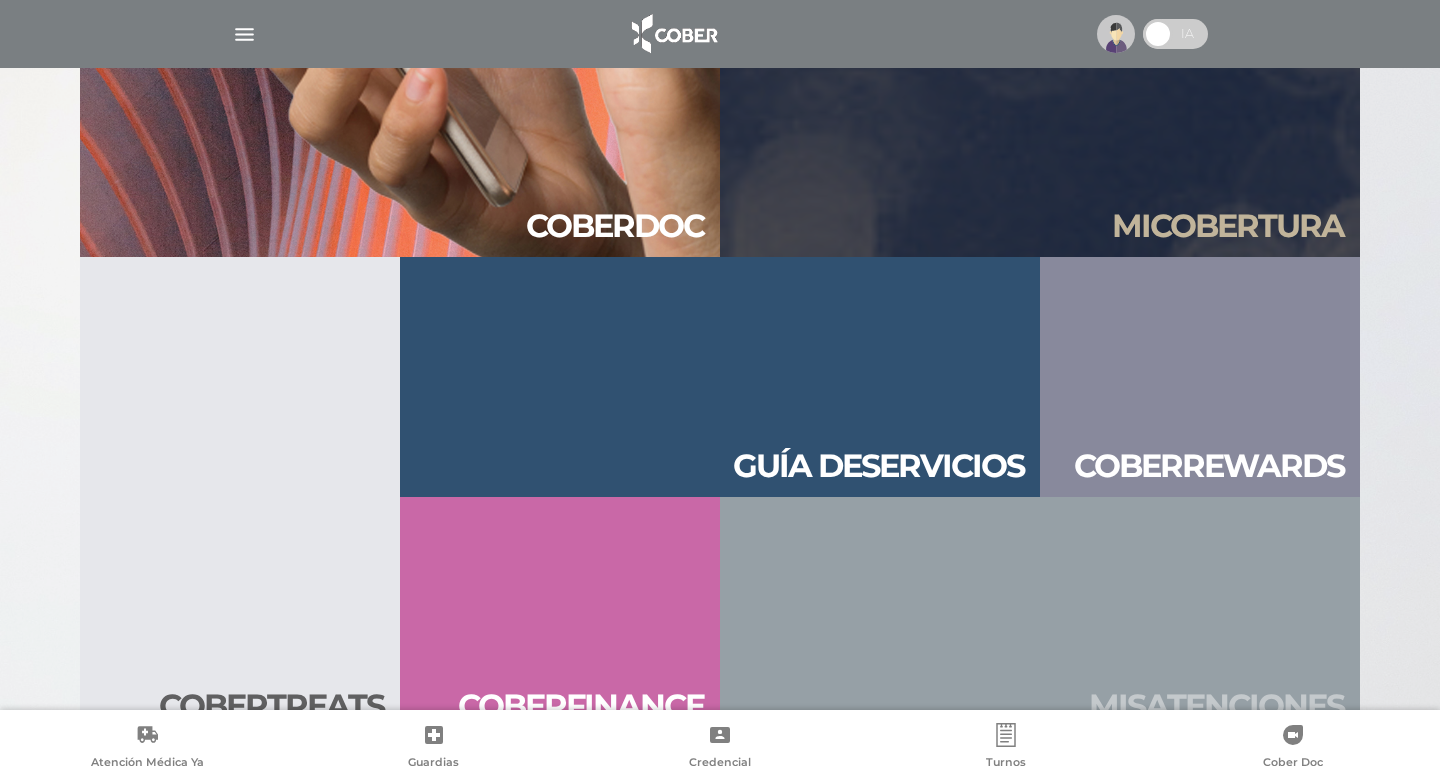 scroll, scrollTop: 2117, scrollLeft: 0, axis: vertical 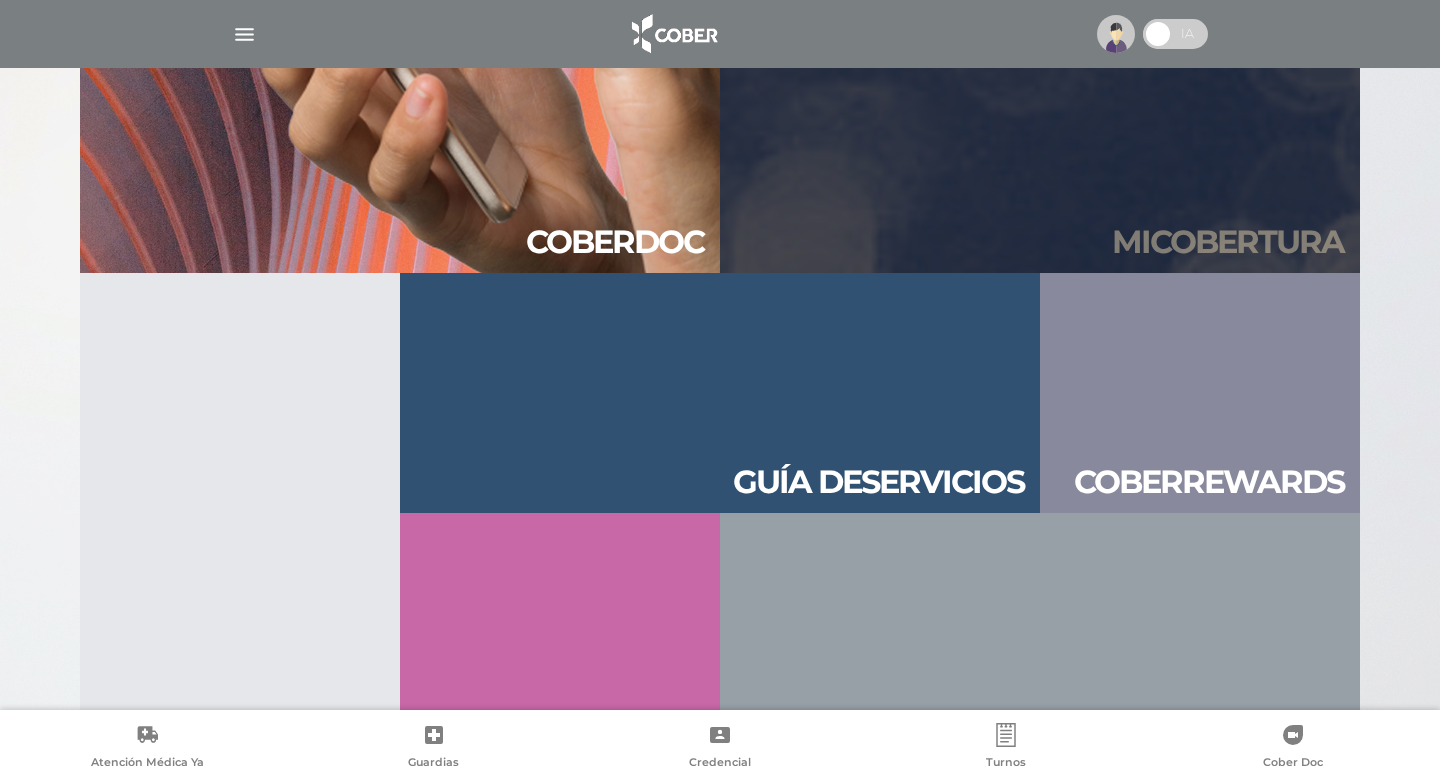 click on "Mi  cober tura" at bounding box center (1228, 242) 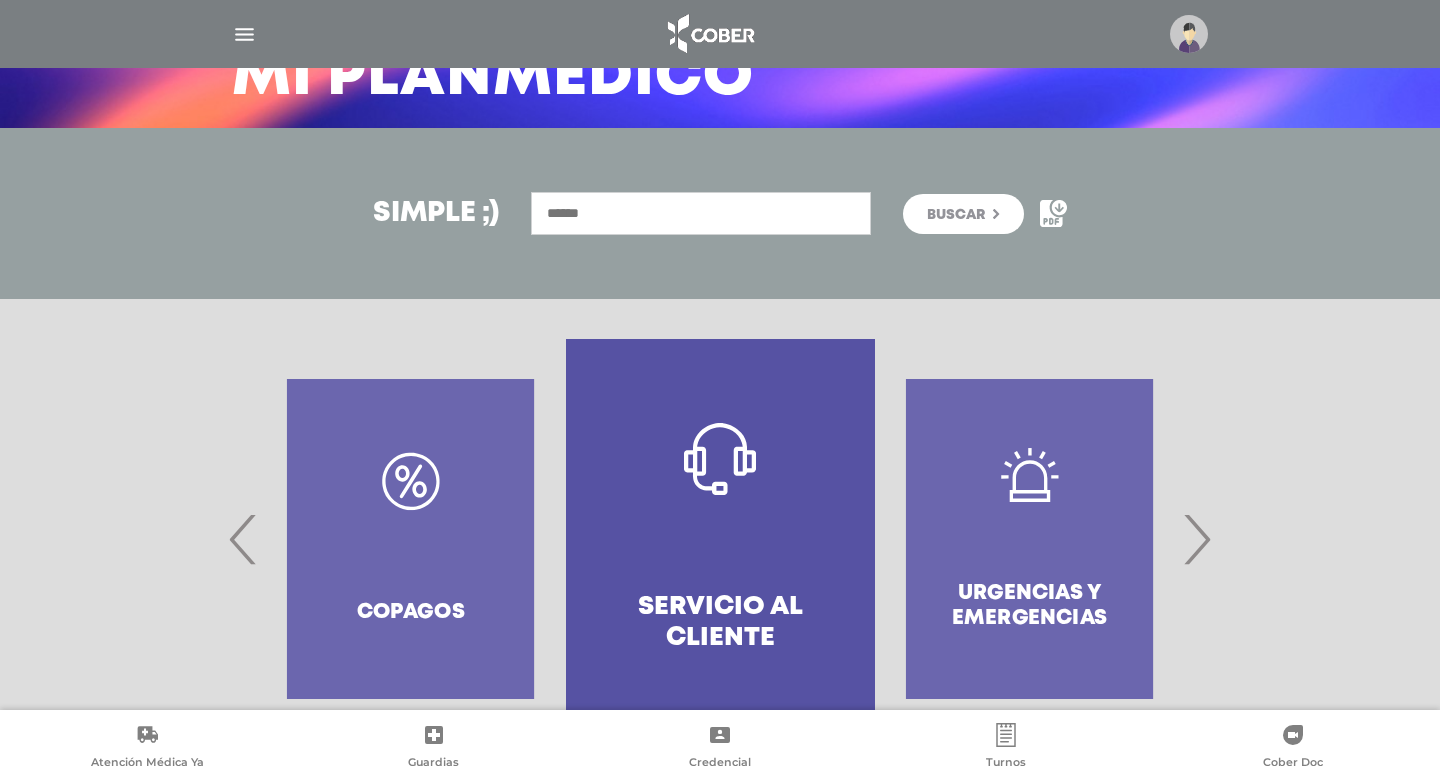 scroll, scrollTop: 249, scrollLeft: 0, axis: vertical 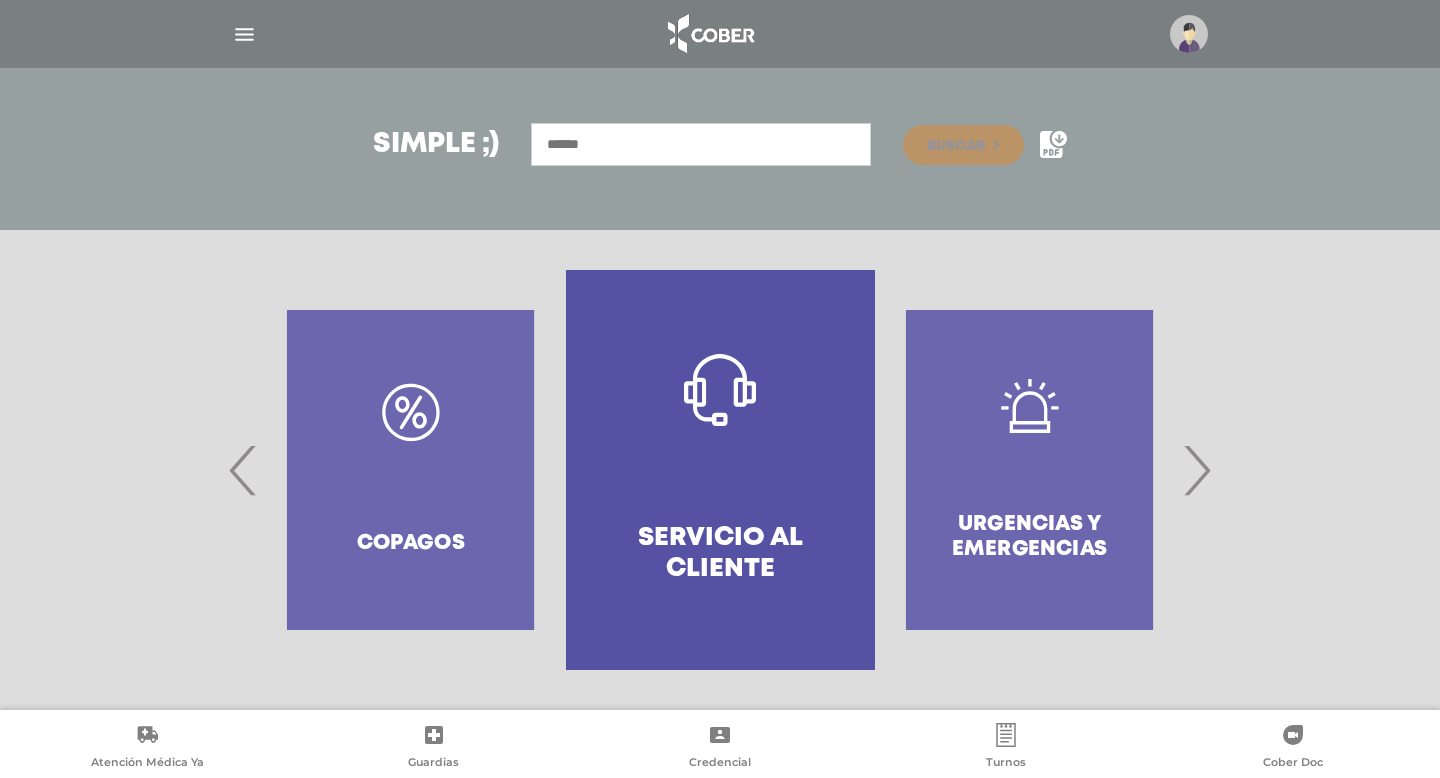 click on "›" at bounding box center (1196, 470) 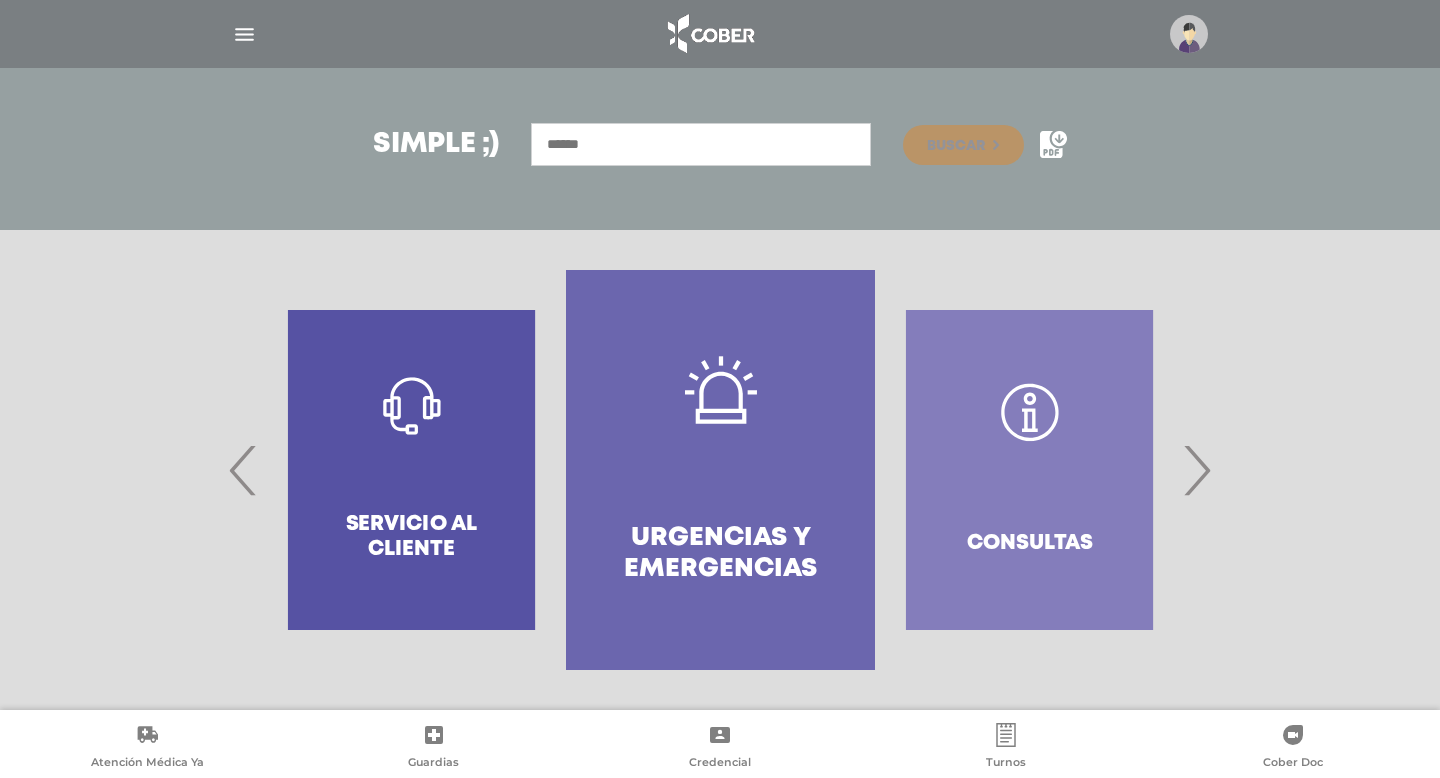 click on "›" at bounding box center (1196, 470) 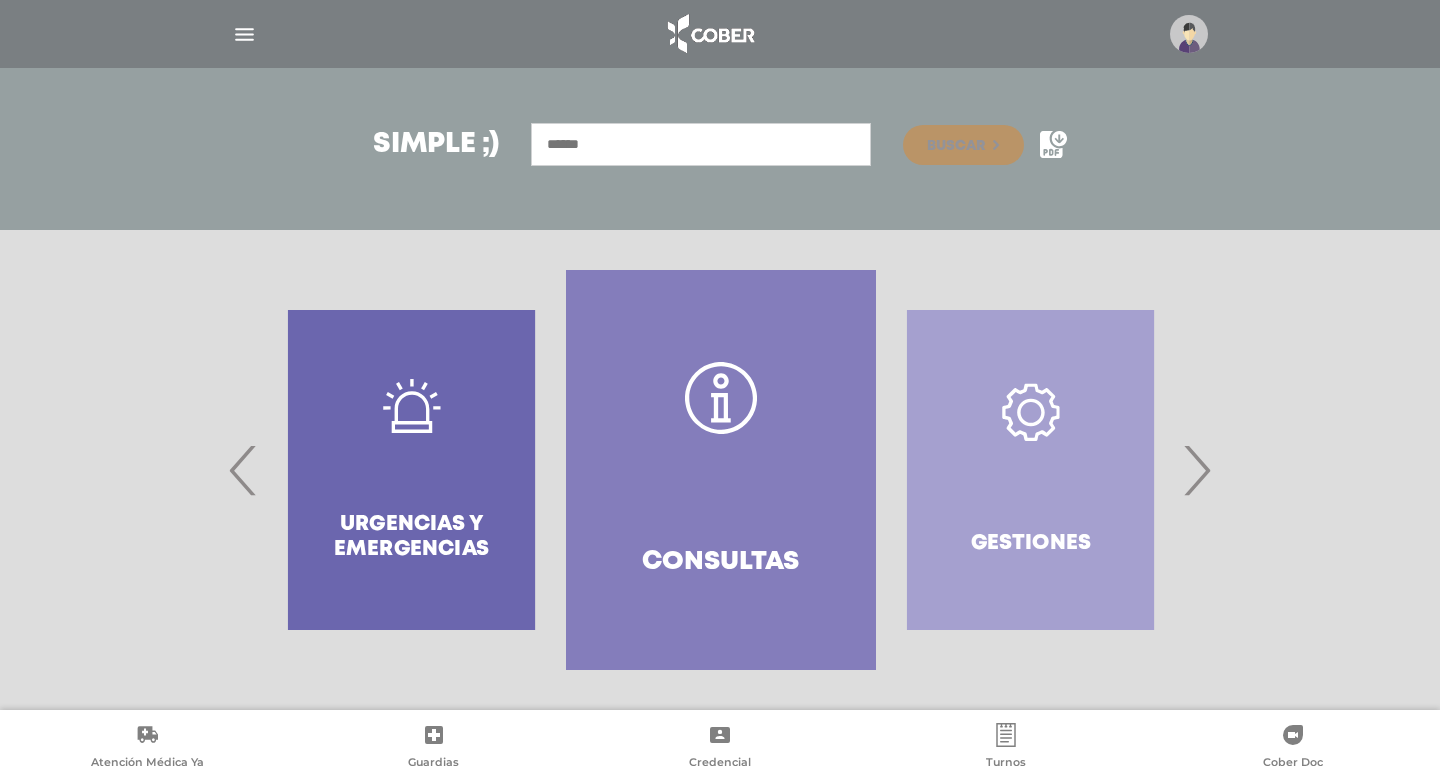 click on "›" at bounding box center [1196, 470] 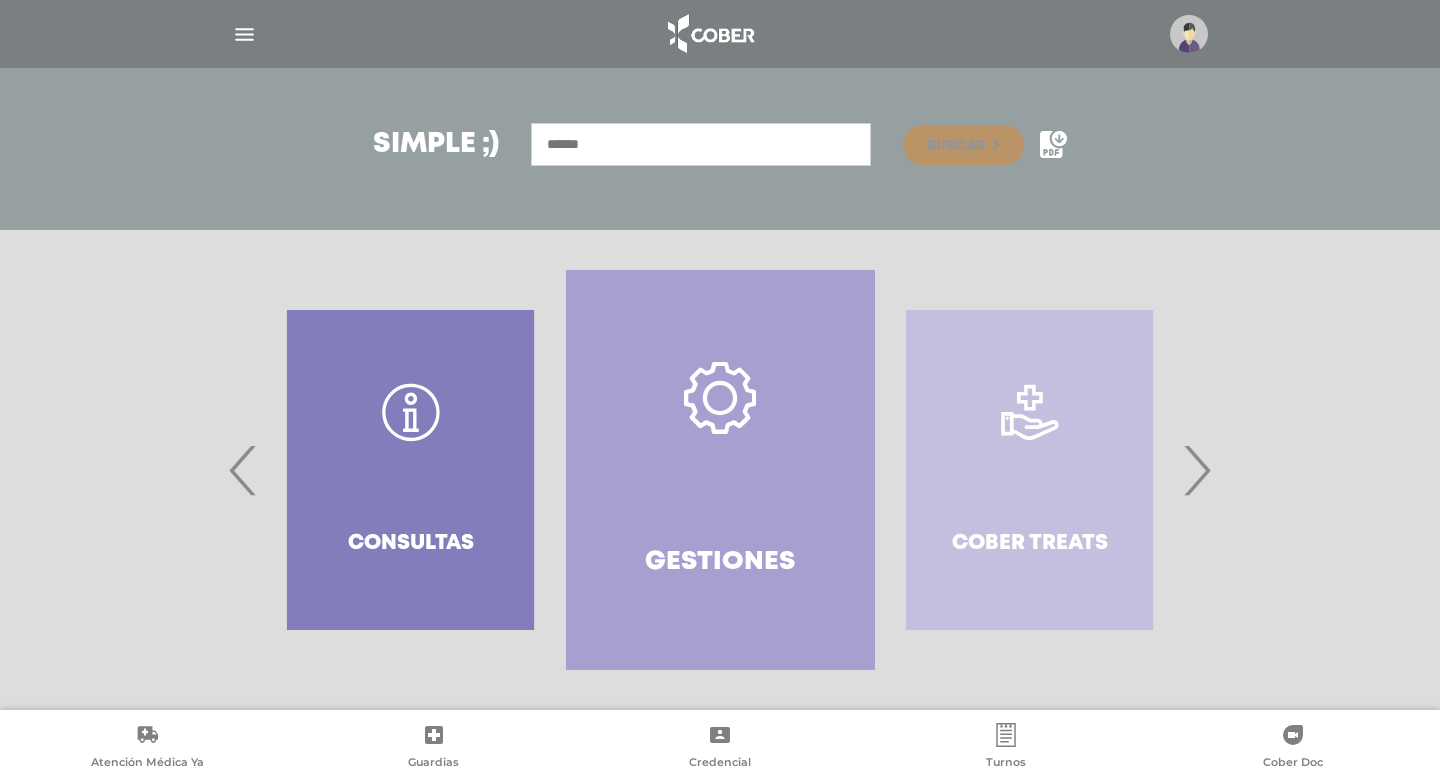 click on "›" at bounding box center [1196, 470] 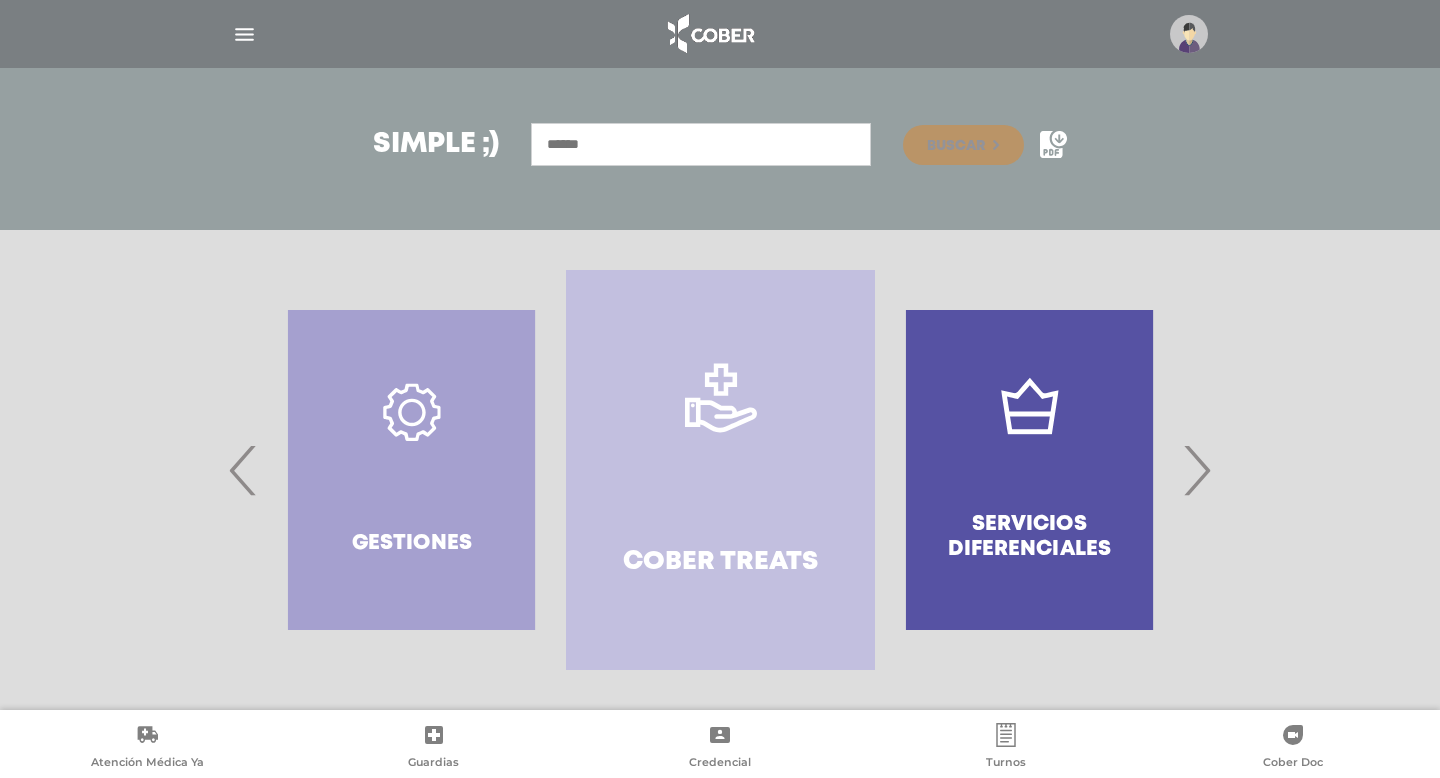 click on "›" at bounding box center (1196, 470) 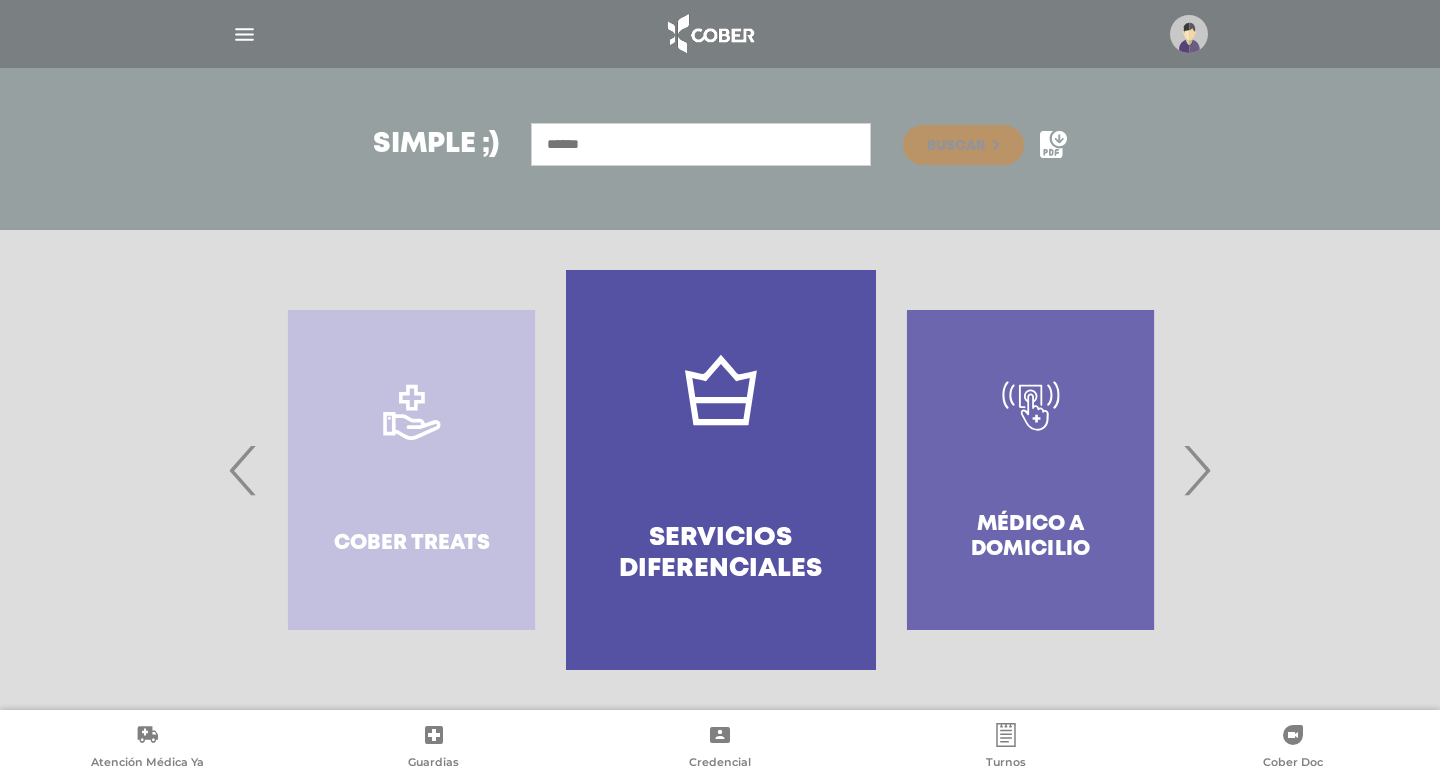 click on "›" at bounding box center [1196, 470] 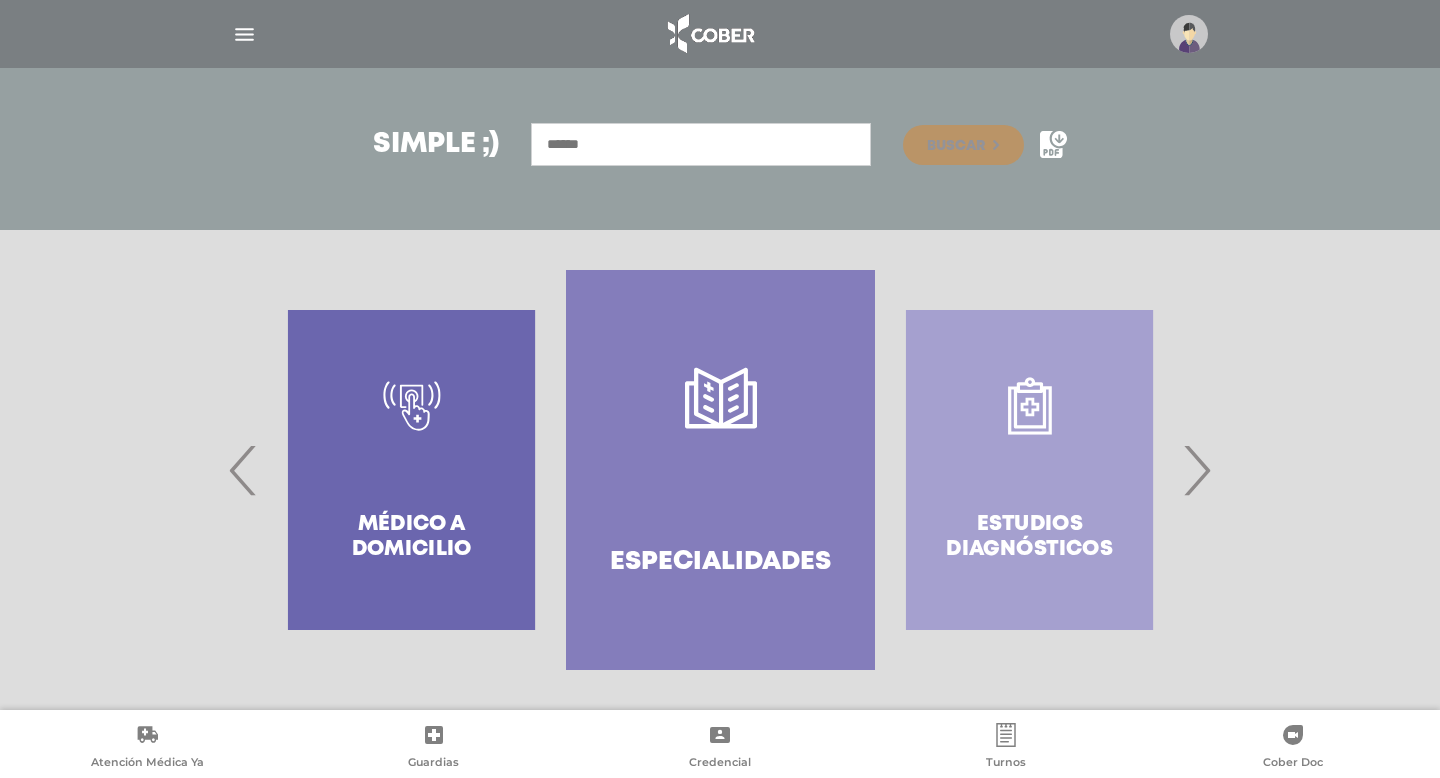 click on "›" at bounding box center [1196, 470] 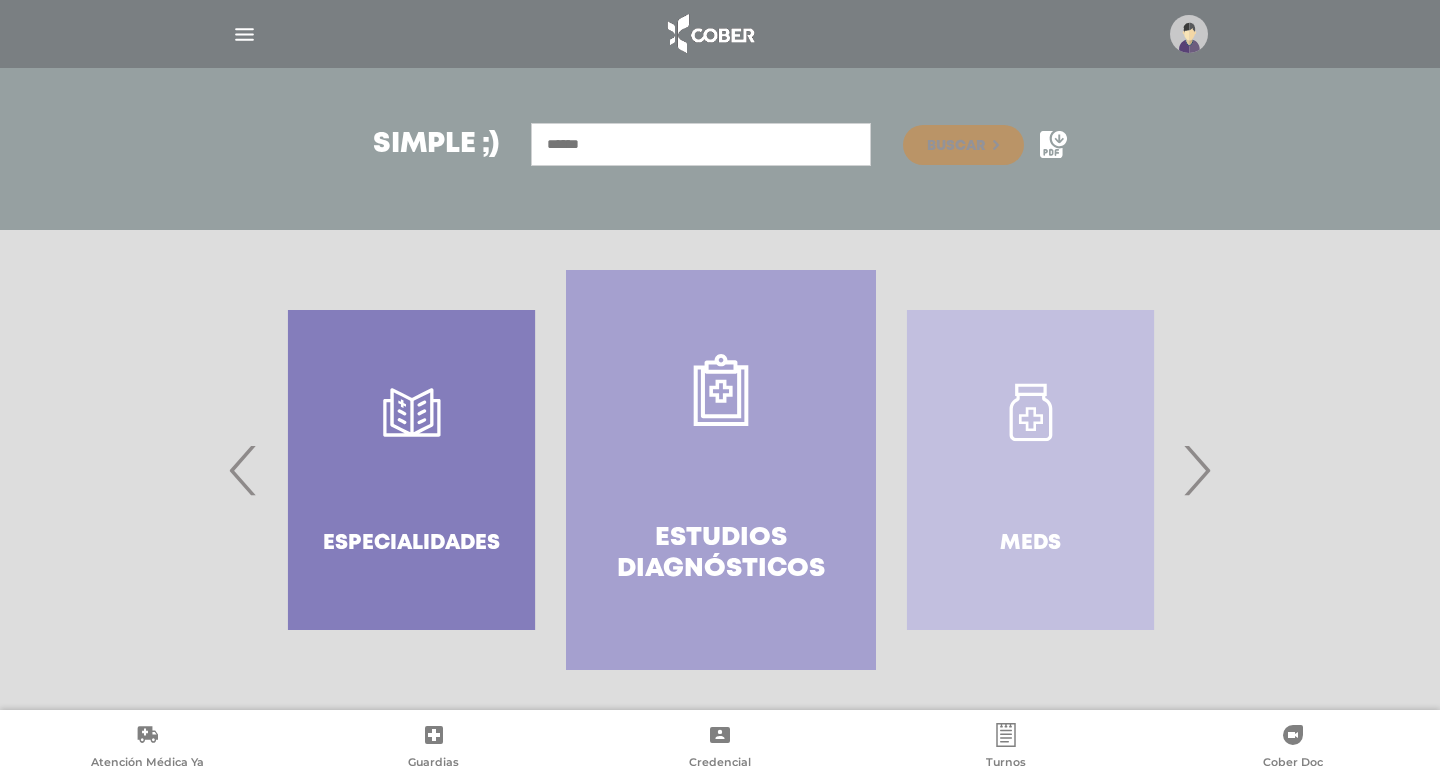 click on "›" at bounding box center [1196, 470] 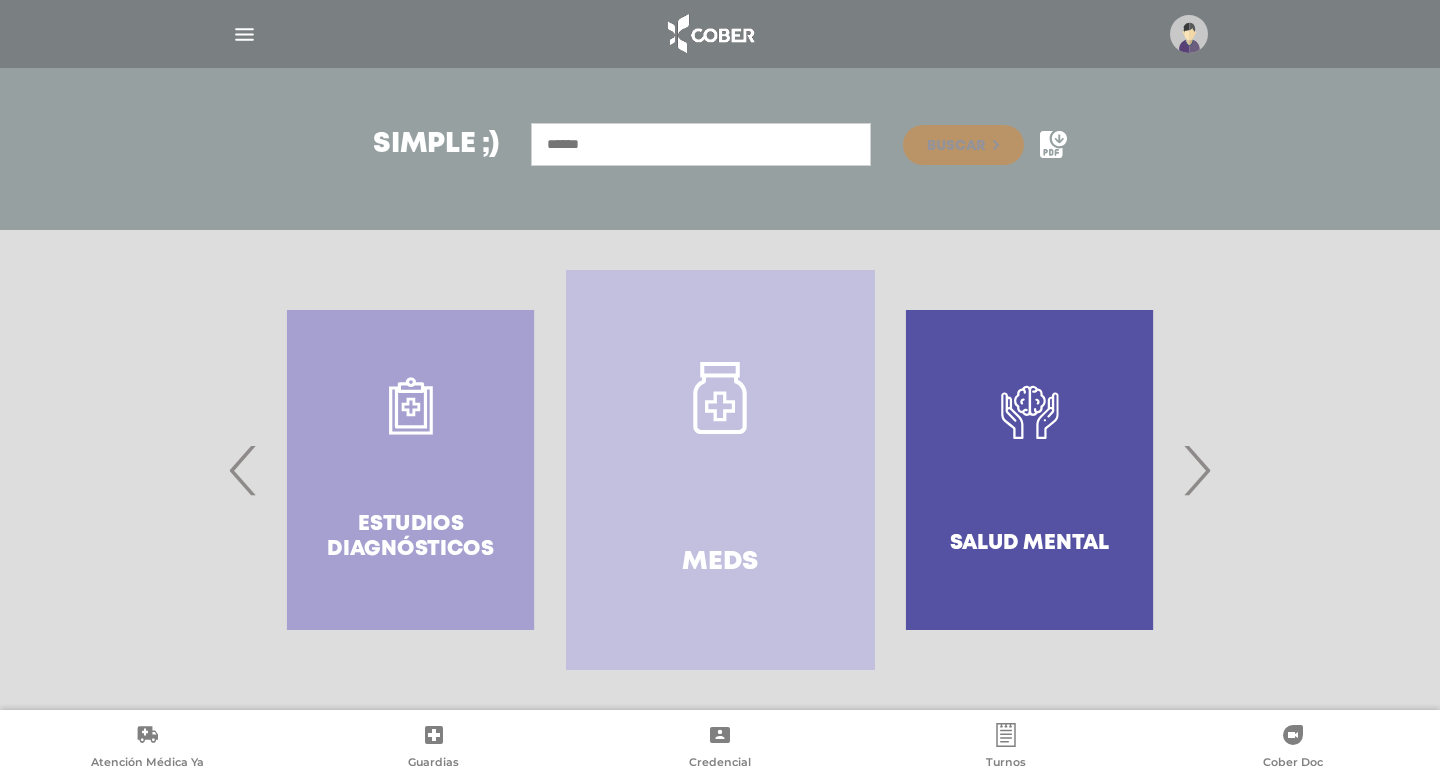 click on "›" at bounding box center [1196, 470] 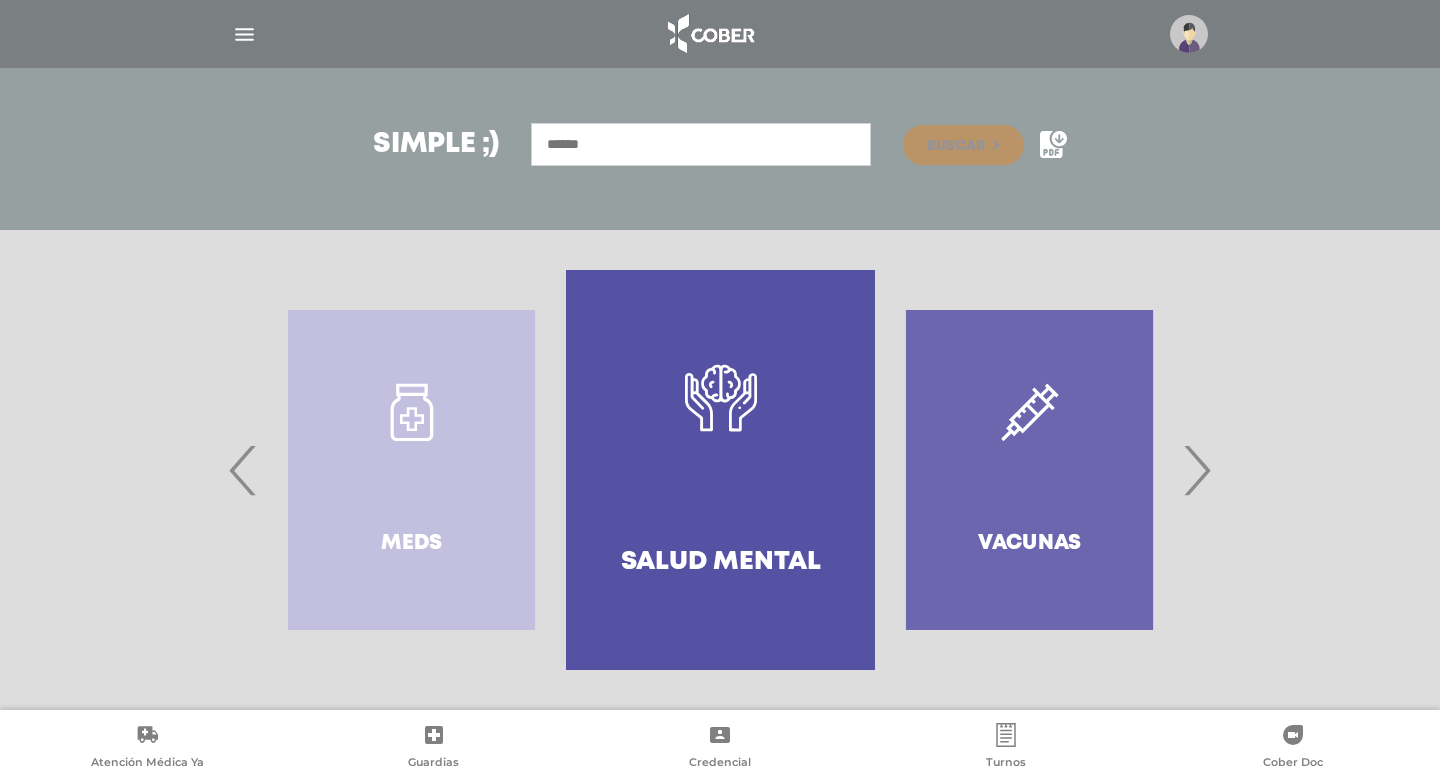 click on "Salud mental" at bounding box center (720, 470) 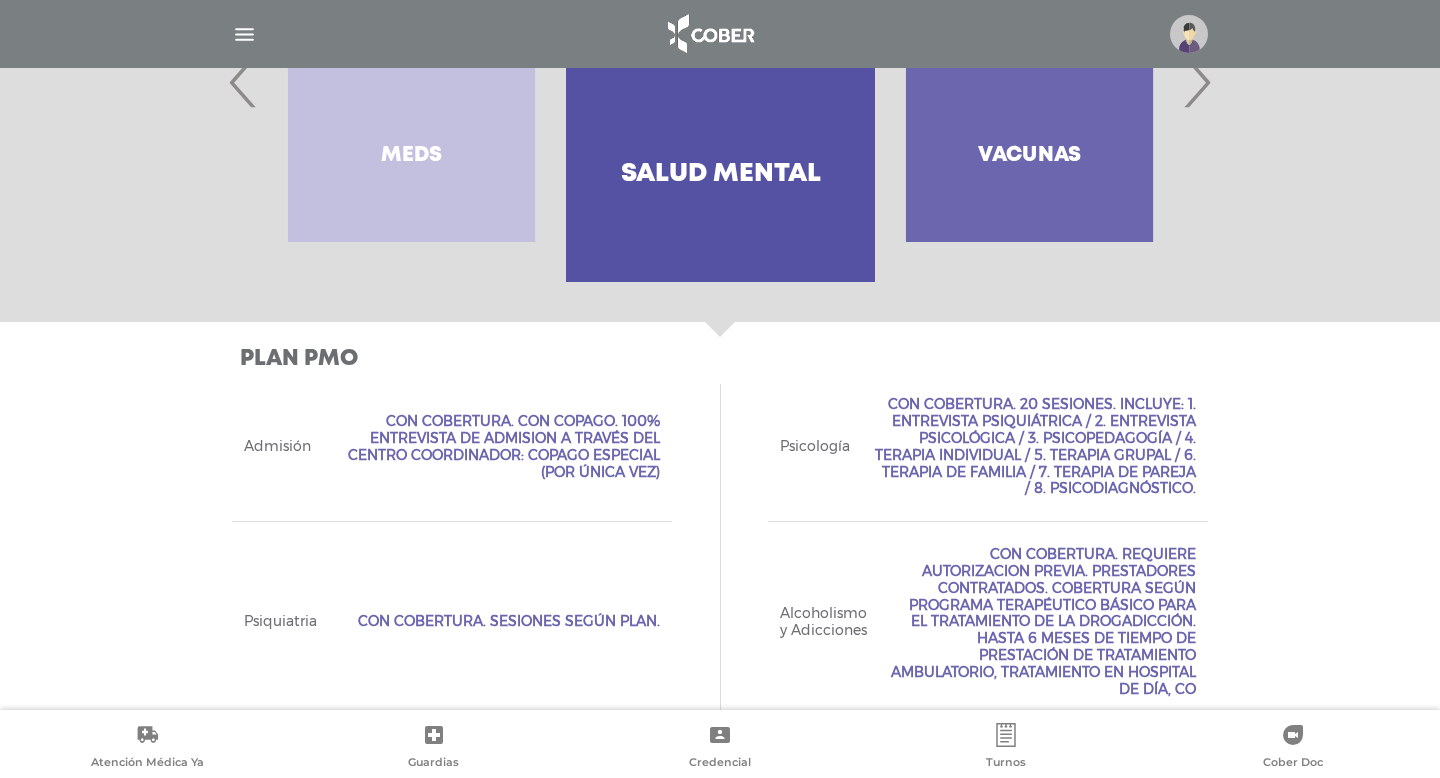 scroll, scrollTop: 155, scrollLeft: 0, axis: vertical 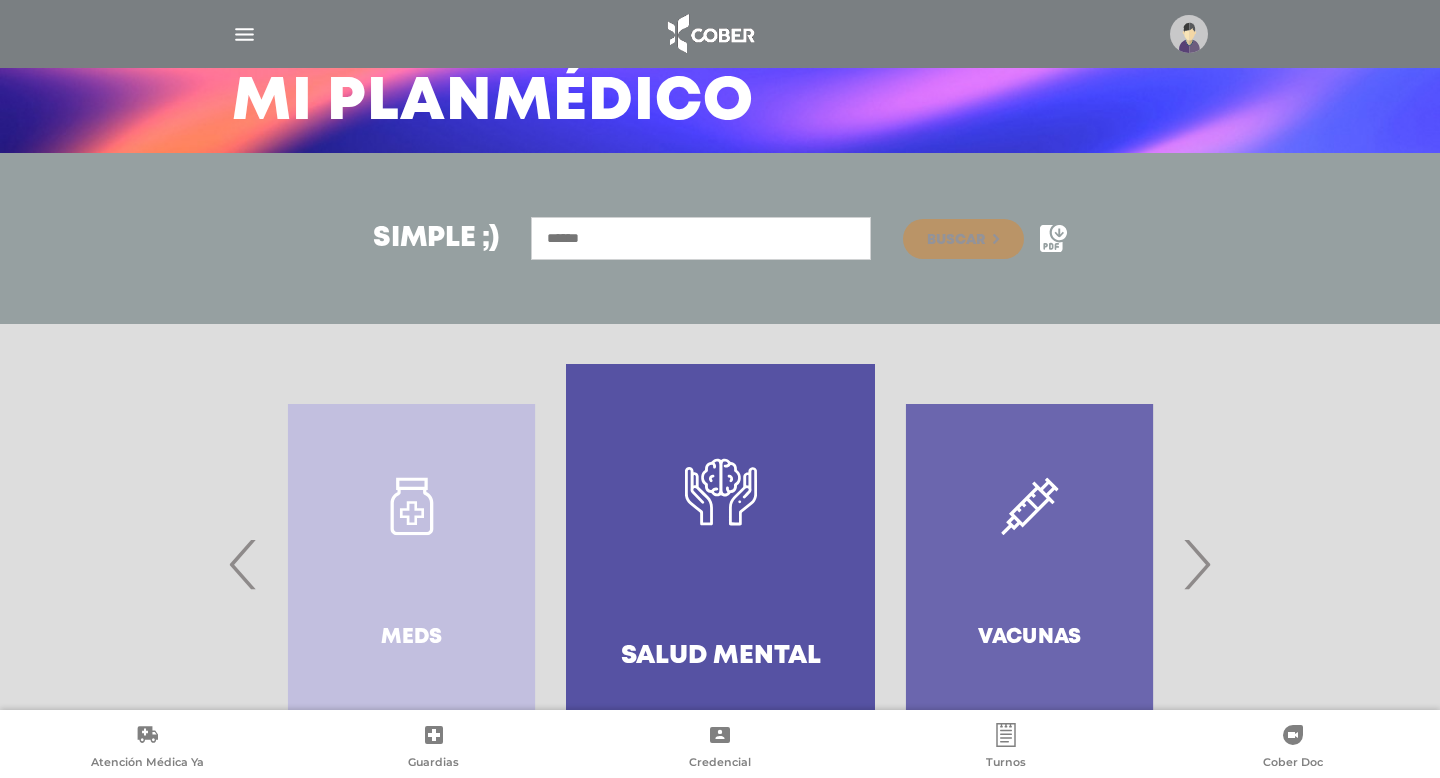 click at bounding box center [701, 238] 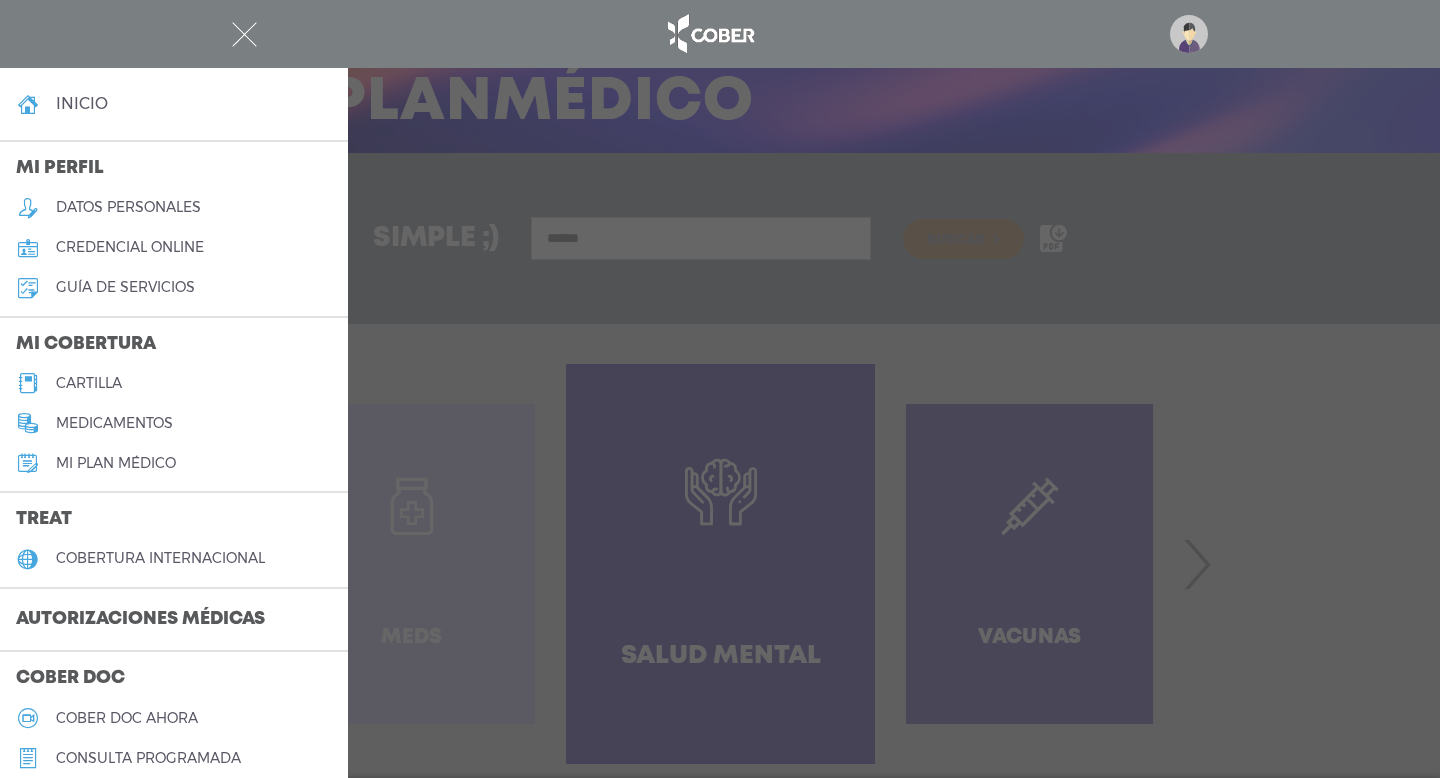 click on "inicio" at bounding box center (82, 103) 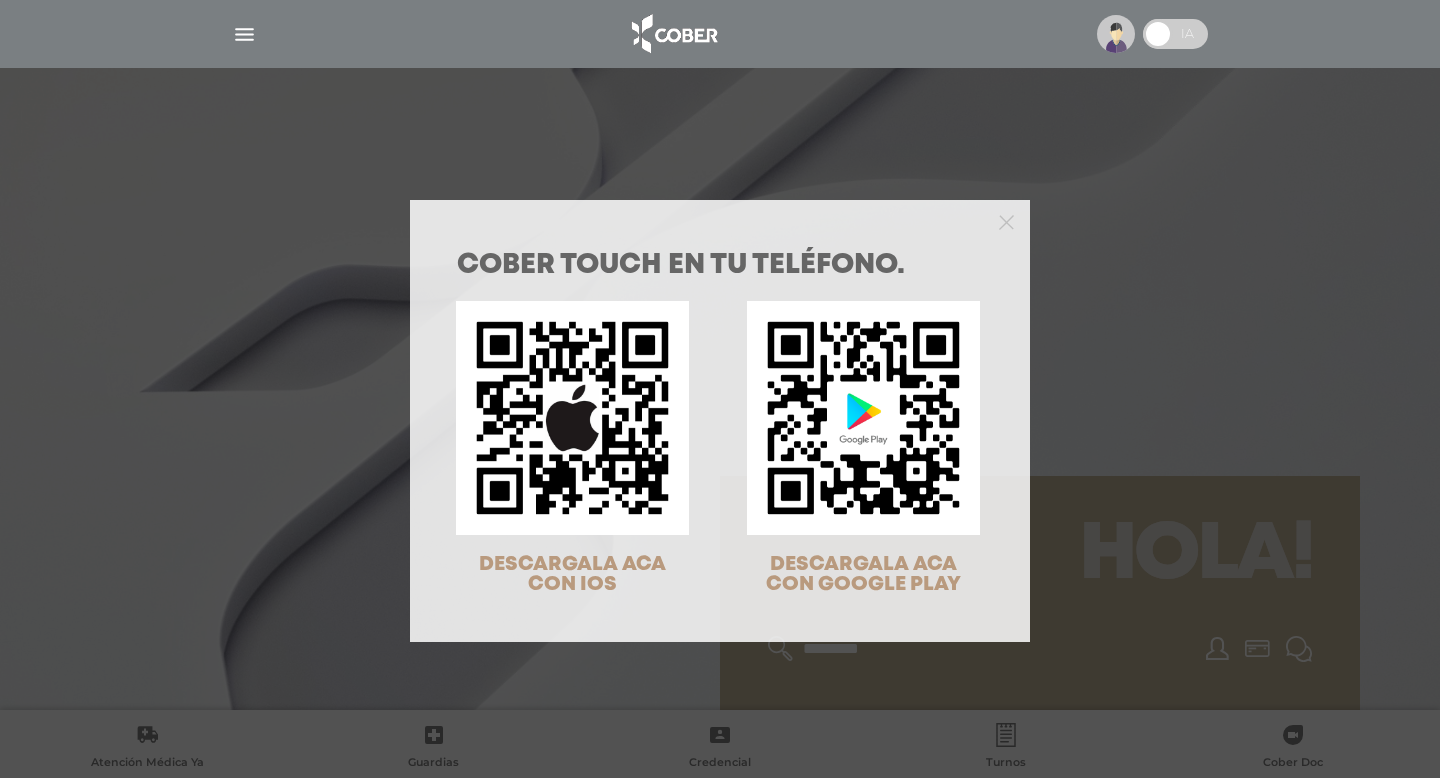 scroll, scrollTop: 0, scrollLeft: 0, axis: both 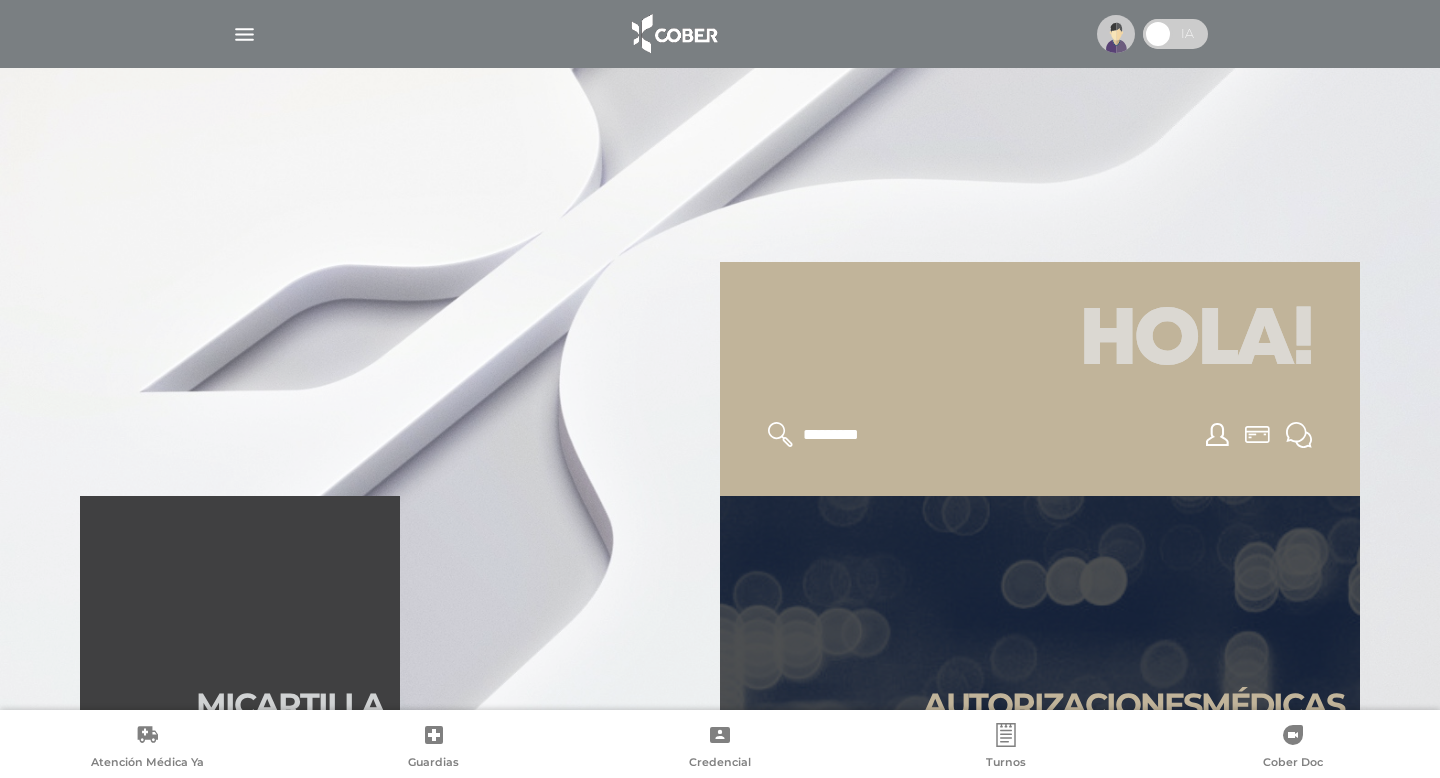 click at bounding box center (720, 735) 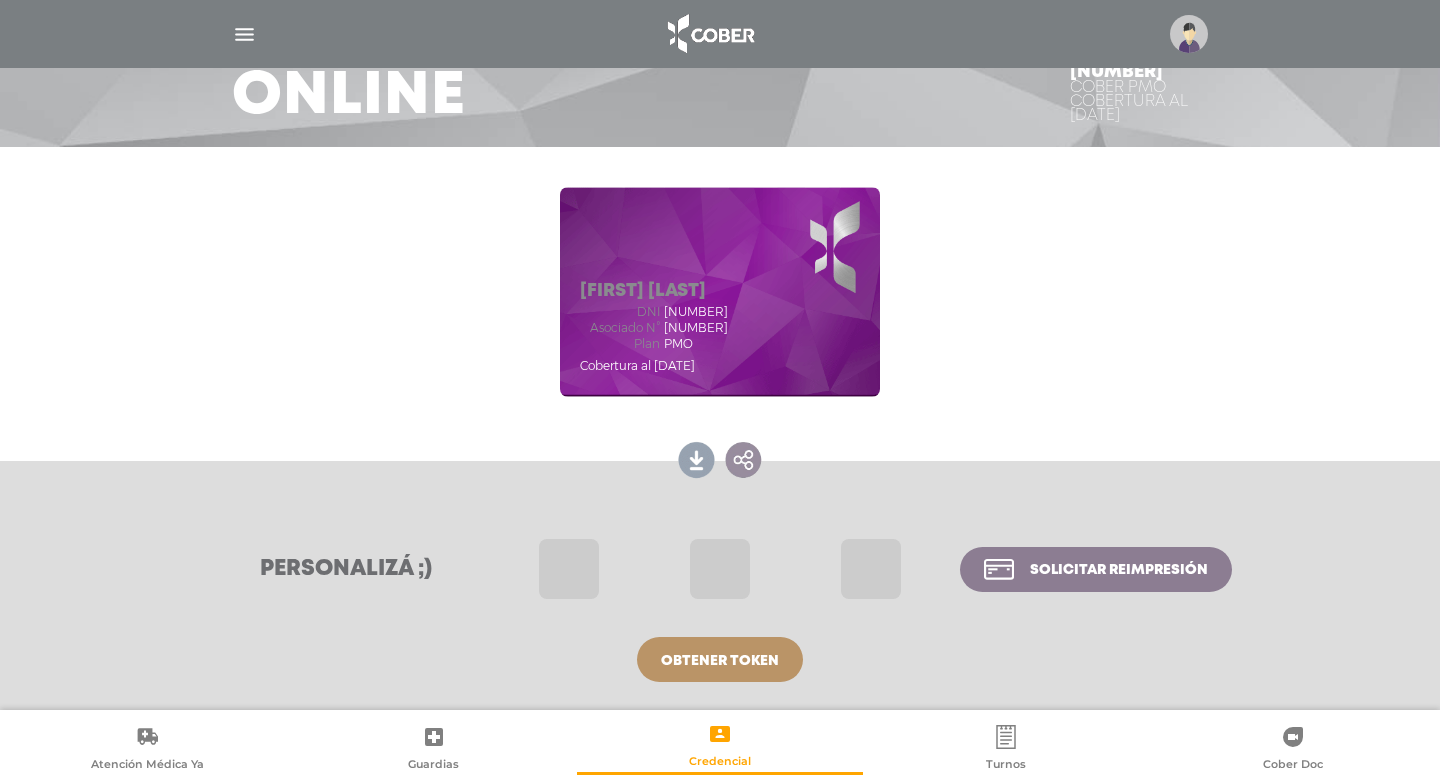 scroll, scrollTop: 0, scrollLeft: 0, axis: both 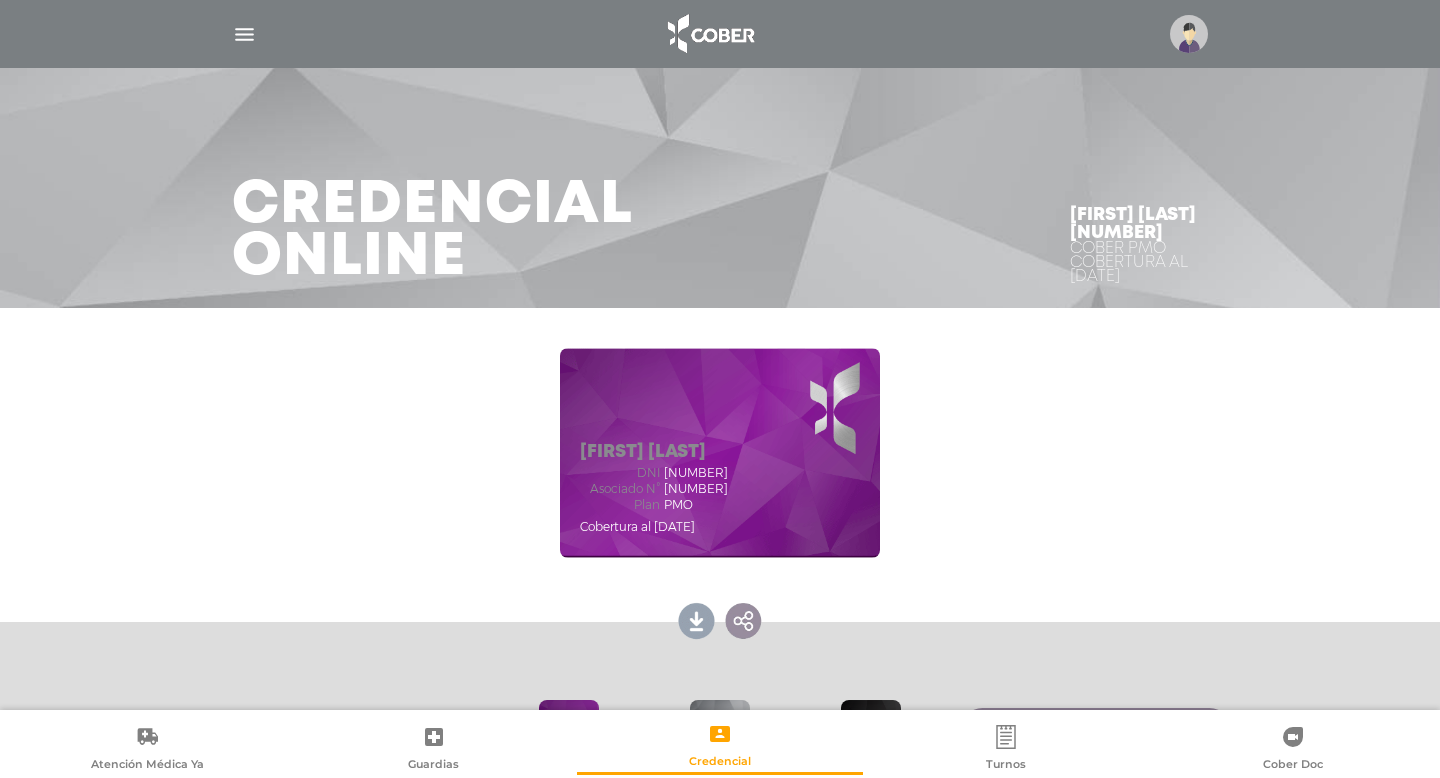 click at bounding box center [720, 34] 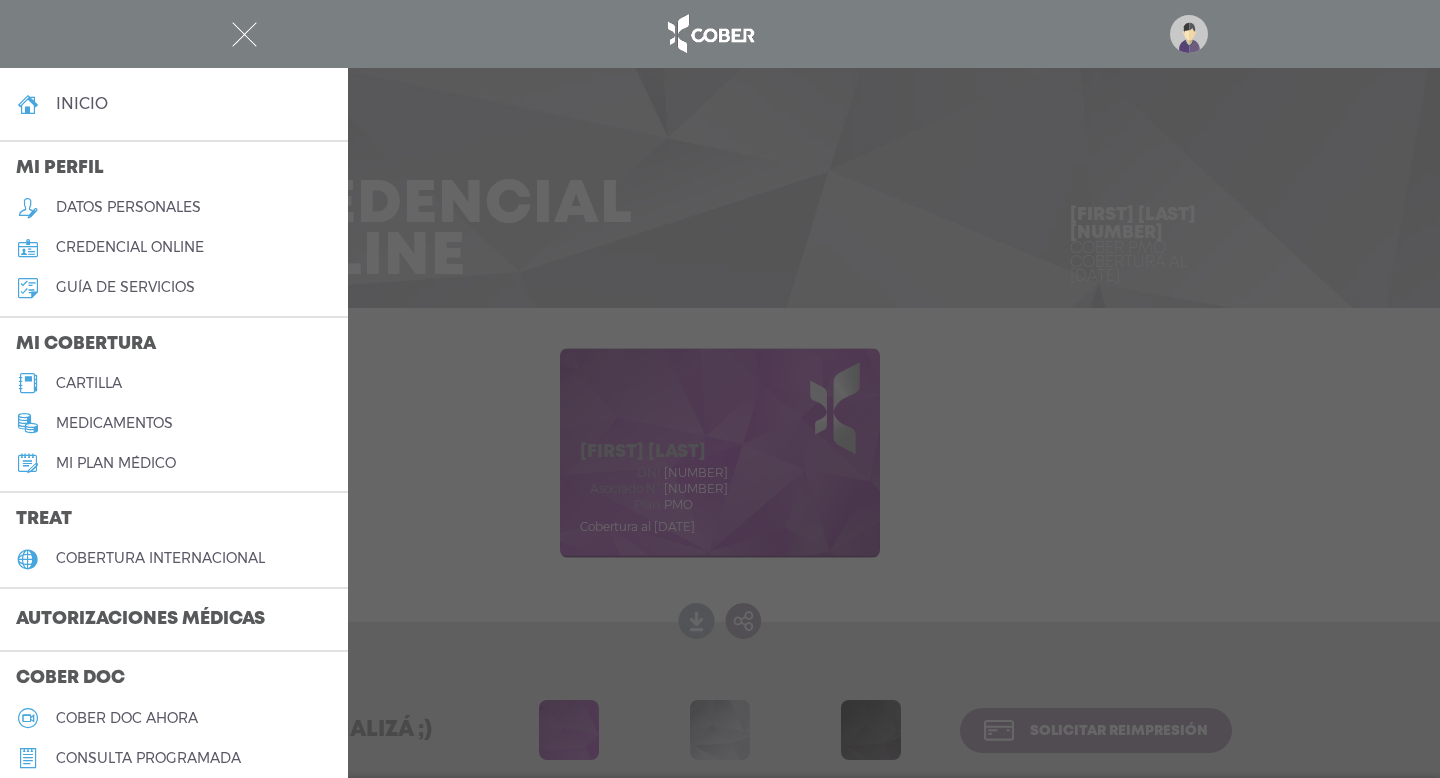 click at bounding box center (720, 389) 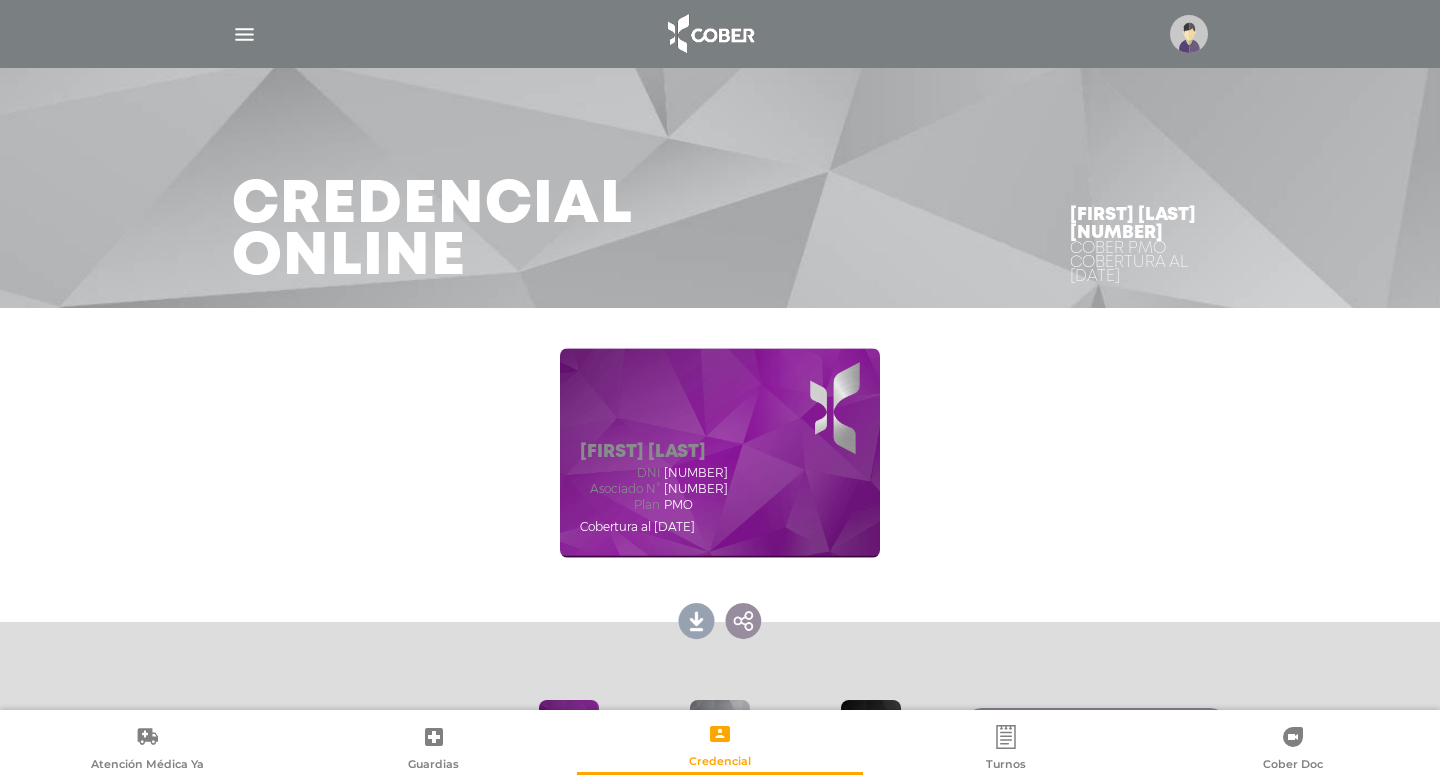 scroll, scrollTop: 161, scrollLeft: 0, axis: vertical 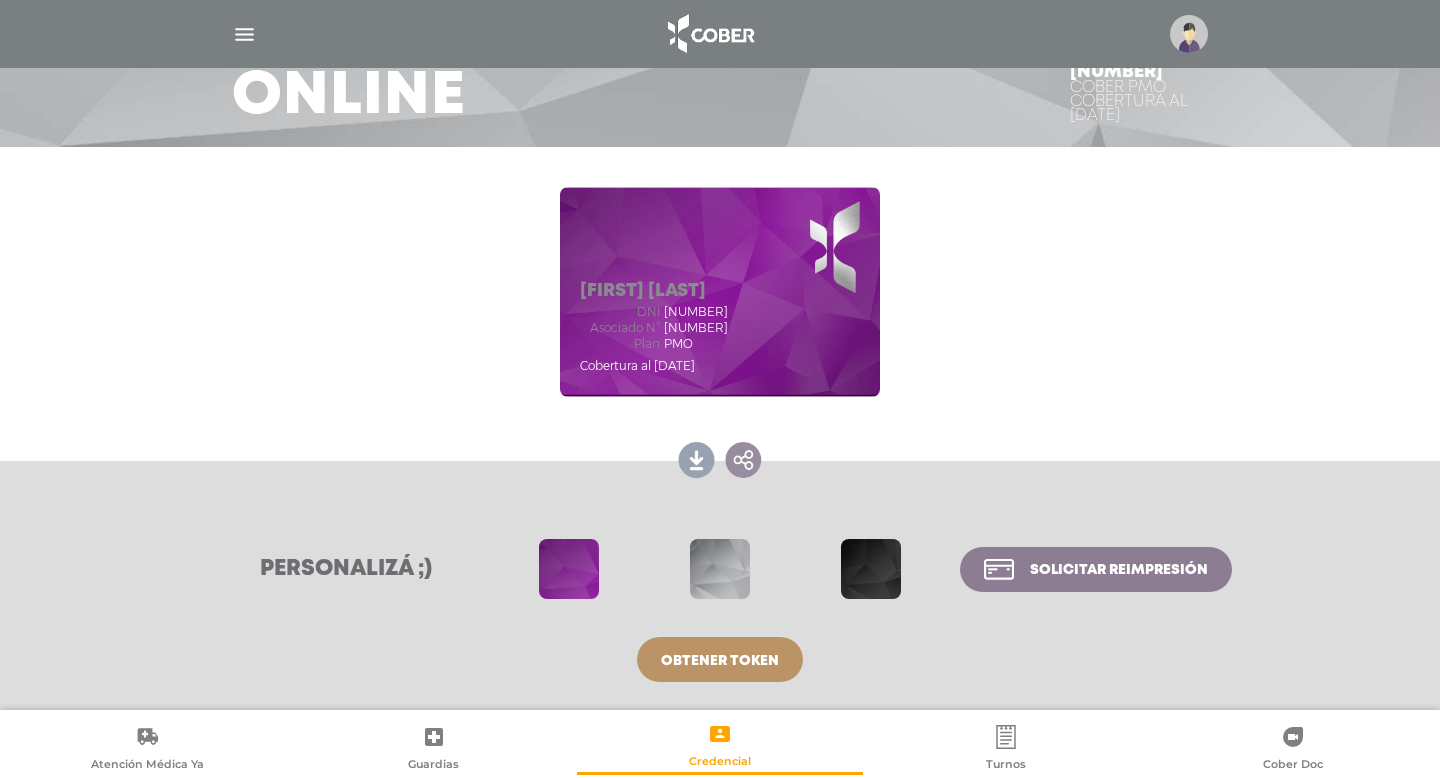 click at bounding box center [244, 34] 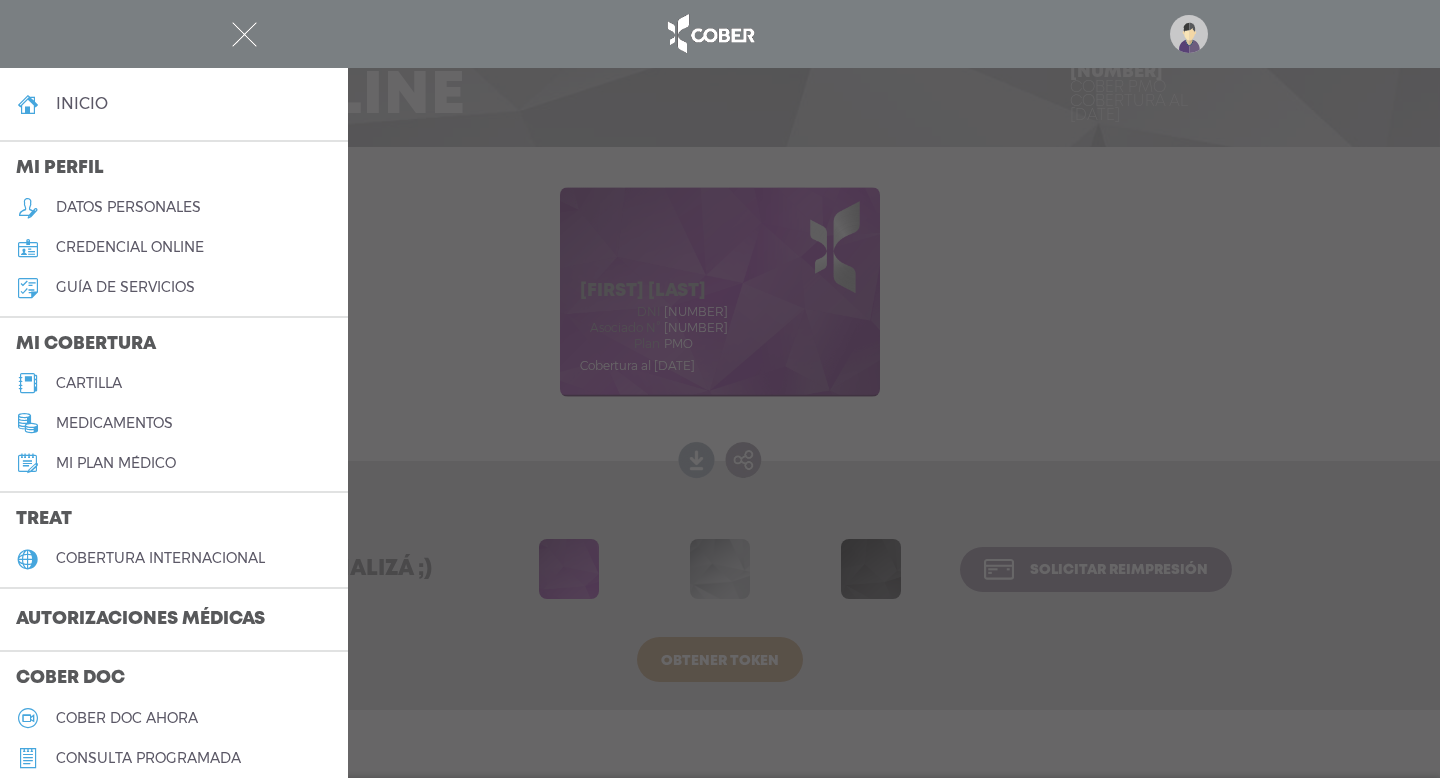 click on "inicio" at bounding box center [82, 103] 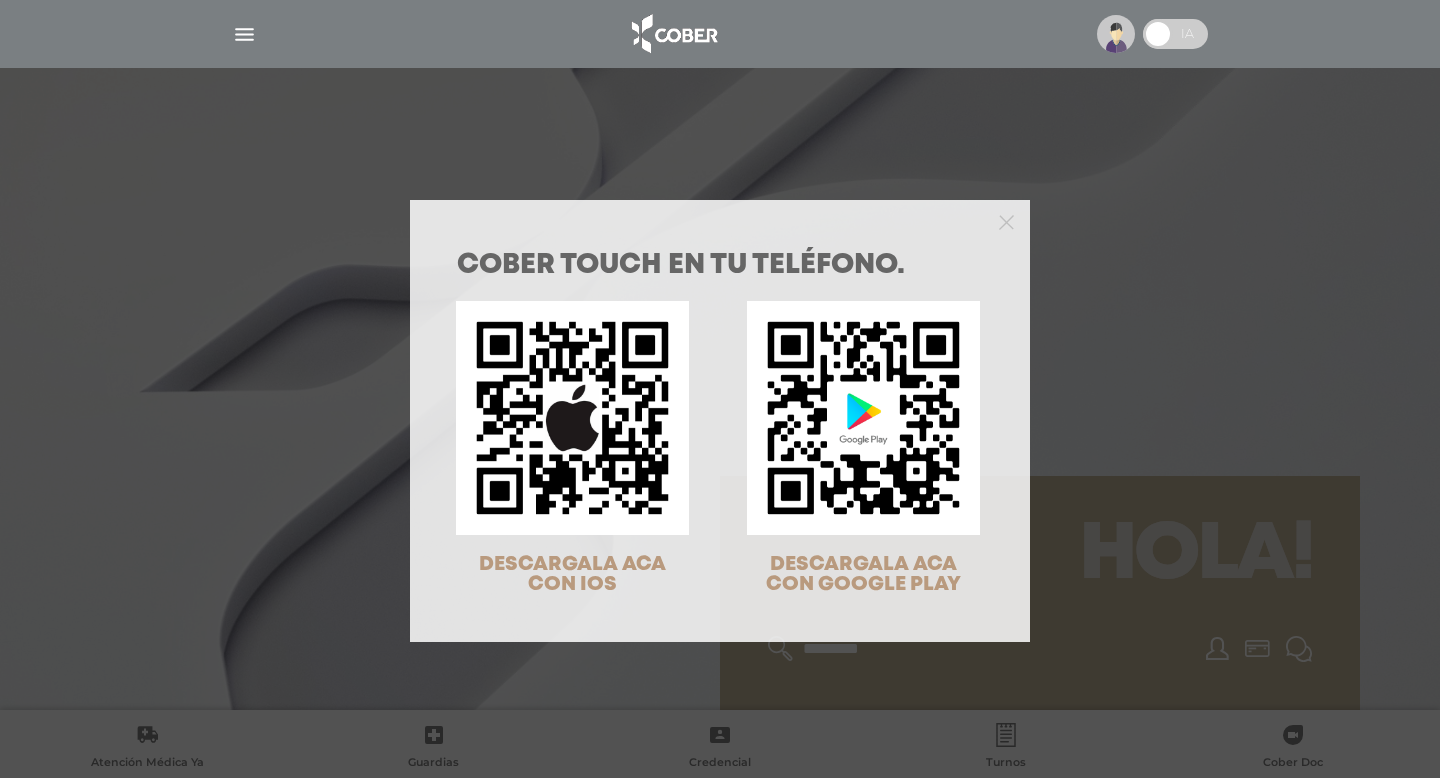 scroll, scrollTop: 0, scrollLeft: 0, axis: both 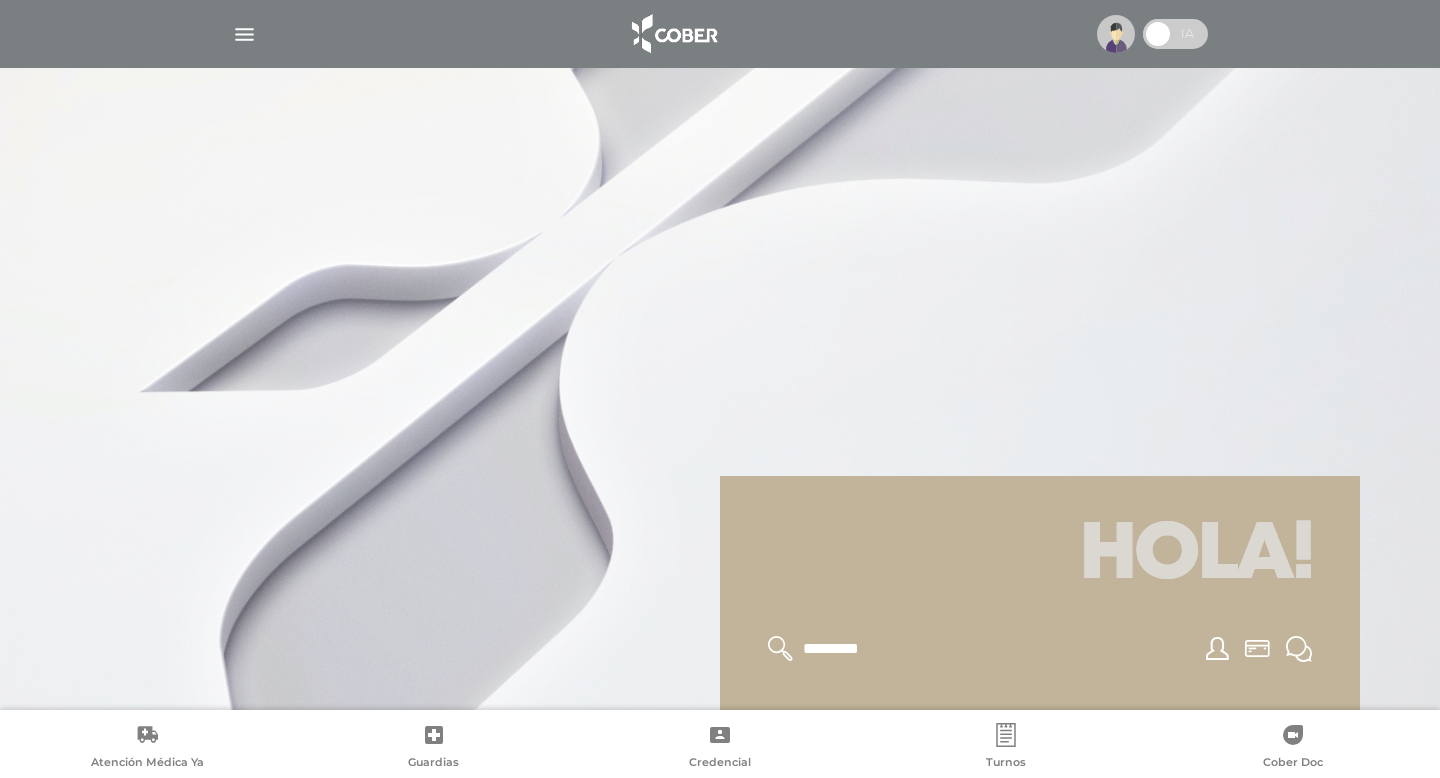 click at bounding box center [244, 34] 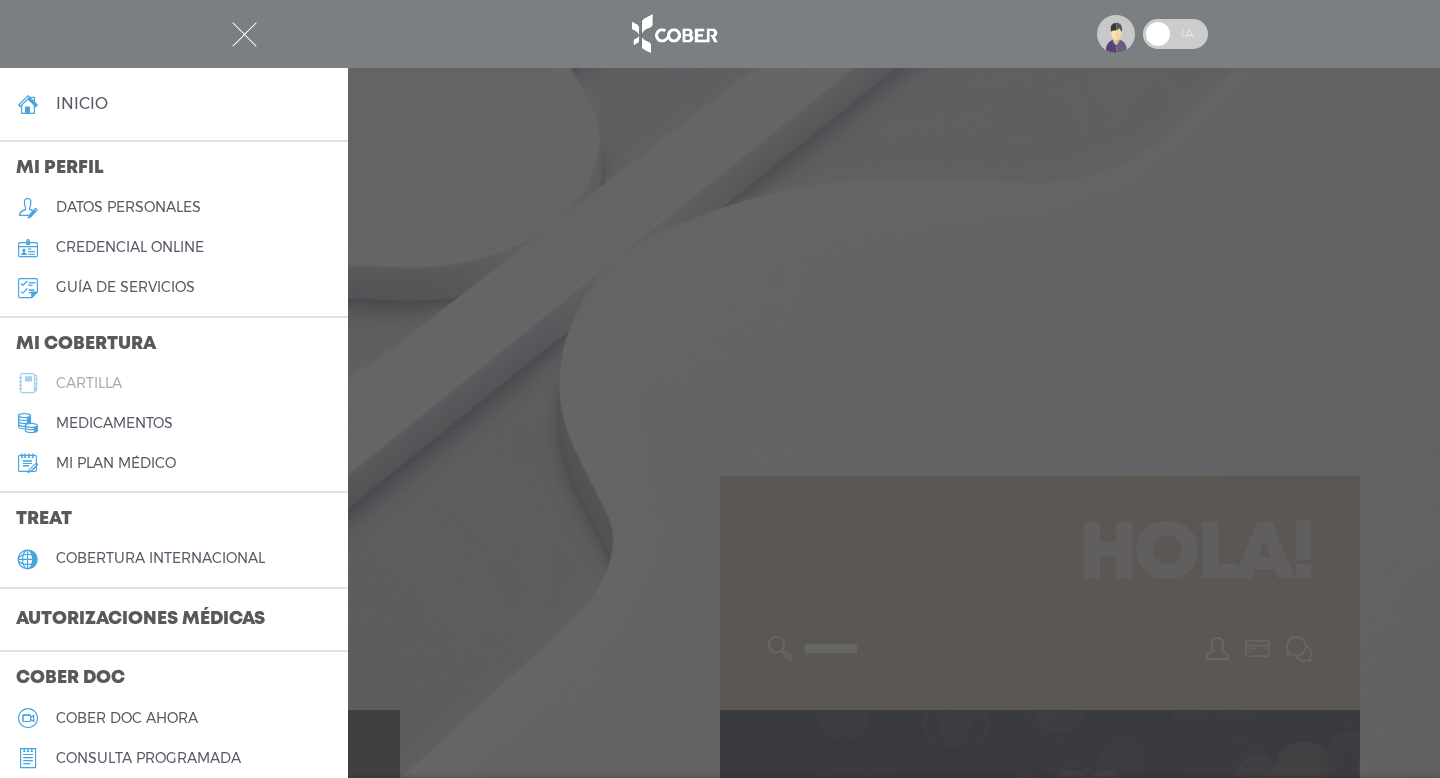click on "cartilla" at bounding box center [174, 383] 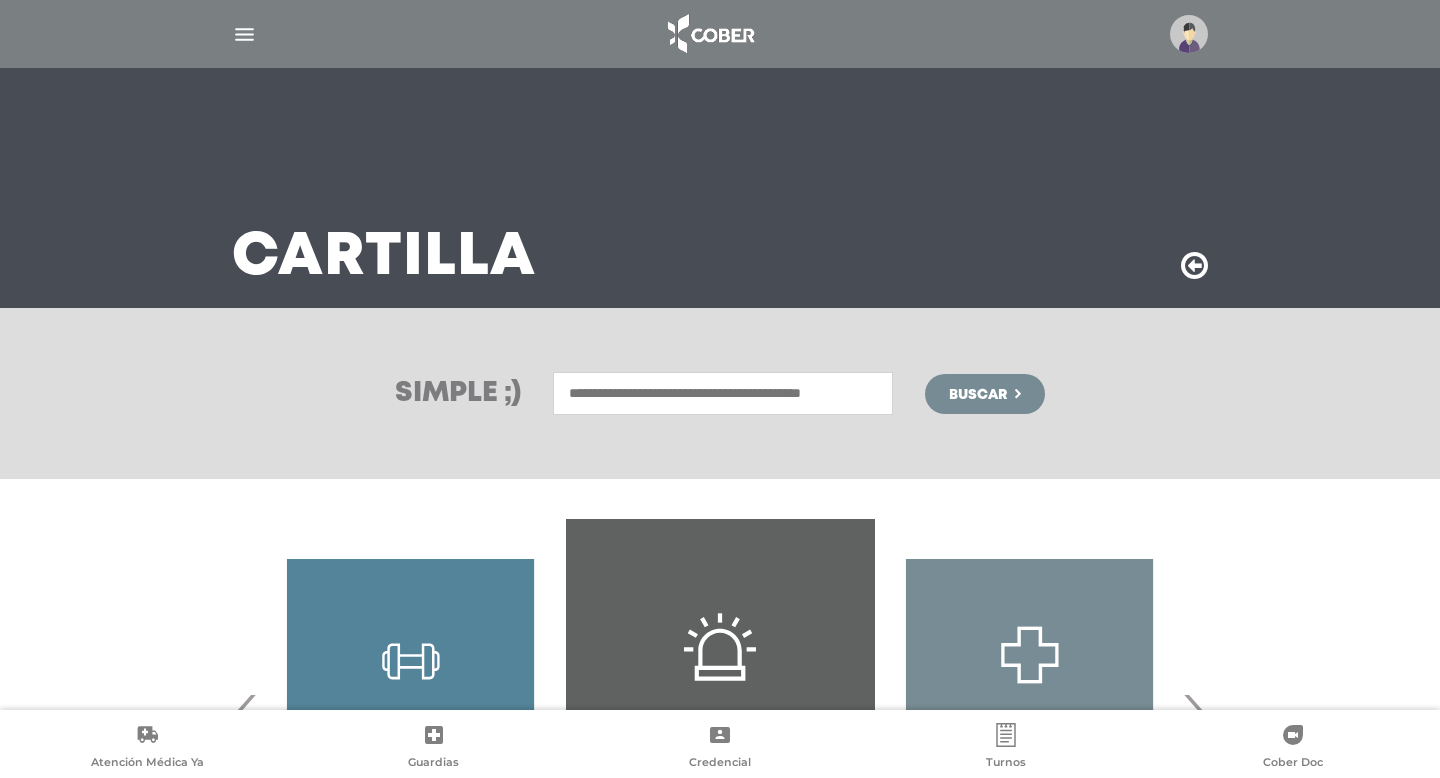 scroll, scrollTop: 0, scrollLeft: 0, axis: both 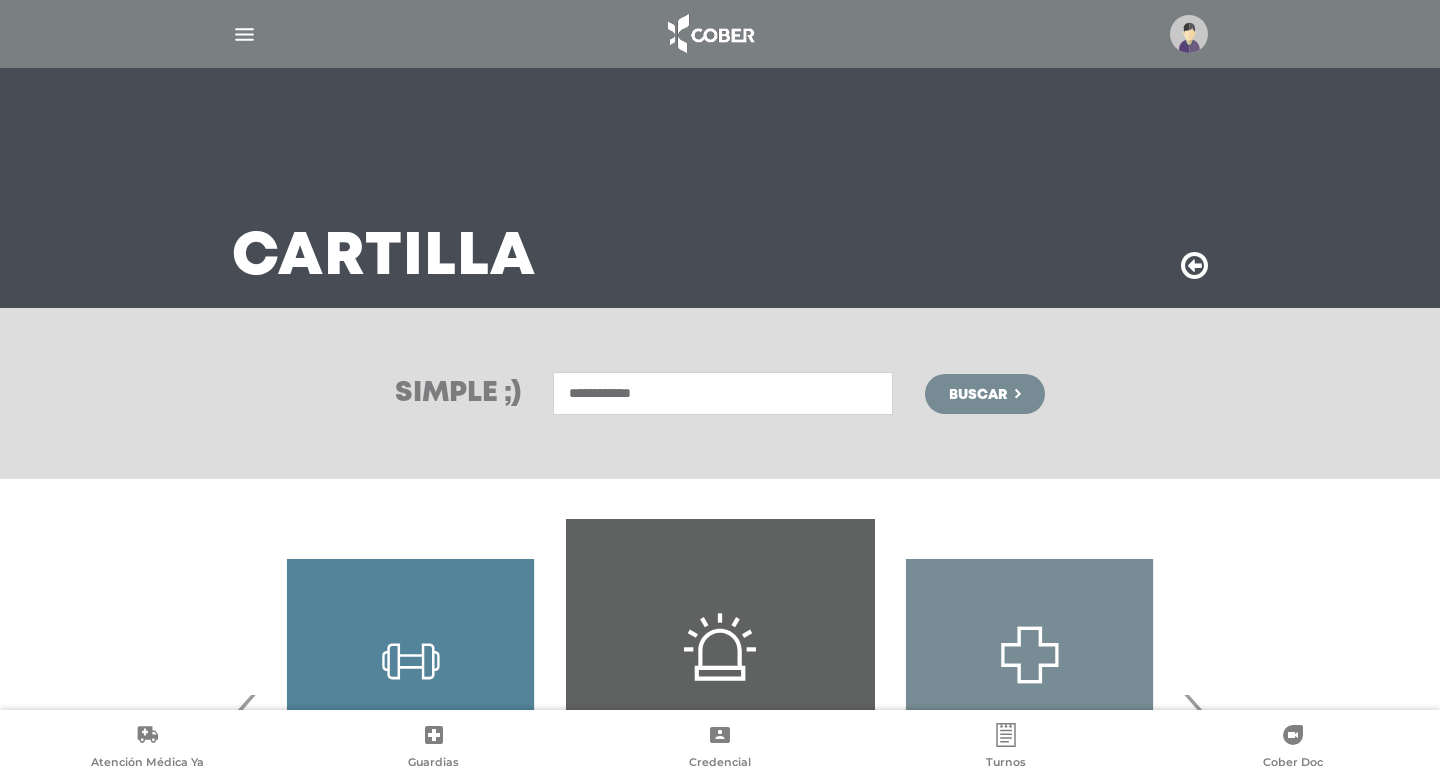 type on "**********" 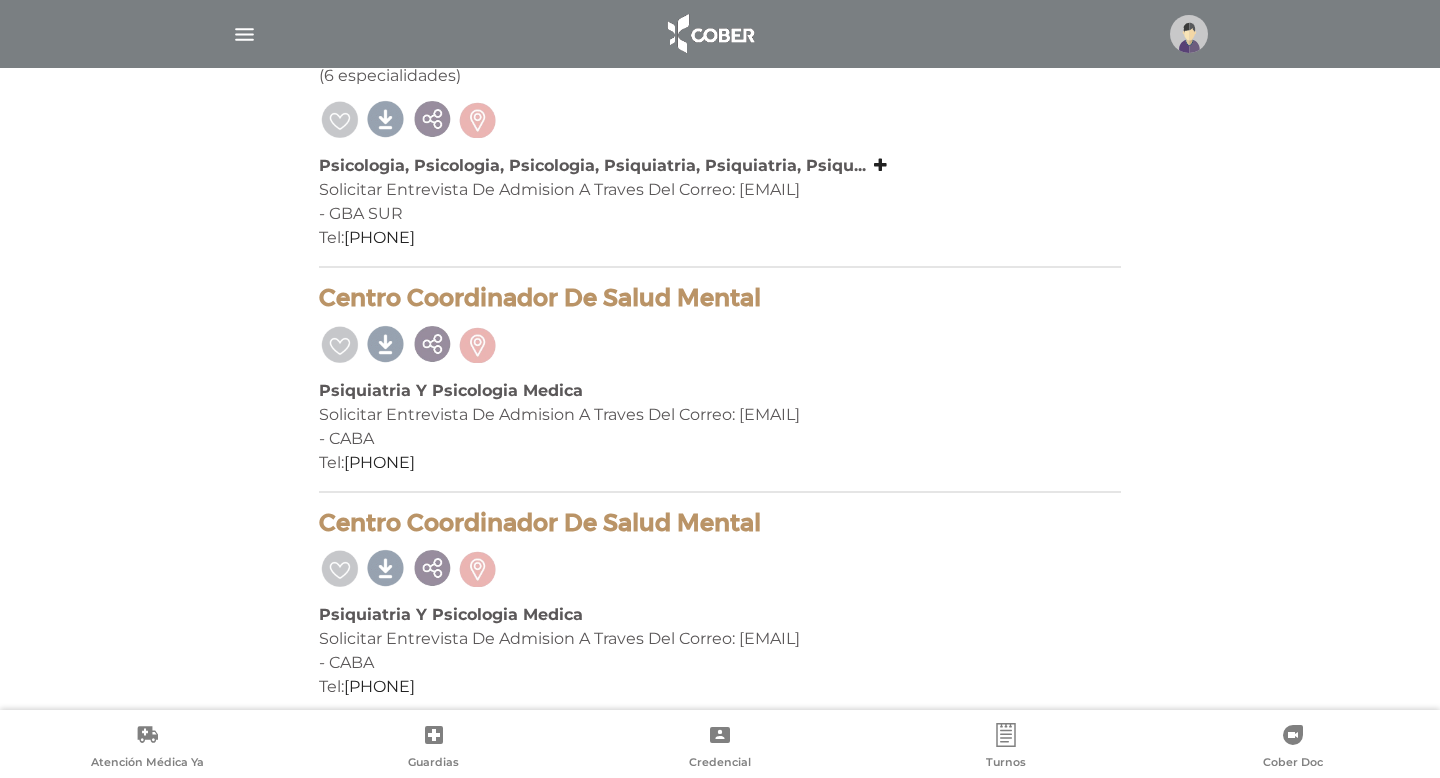 scroll, scrollTop: 456, scrollLeft: 0, axis: vertical 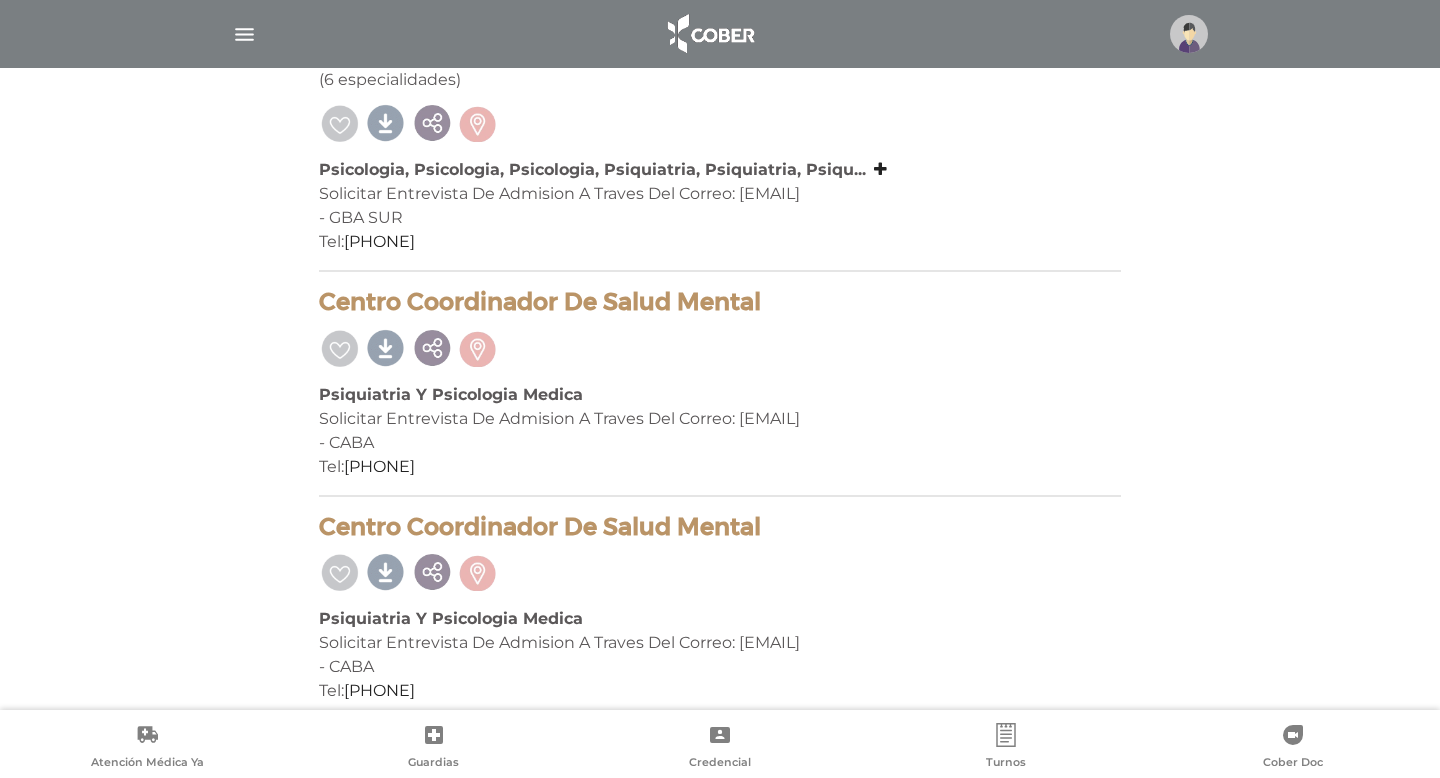 drag, startPoint x: 623, startPoint y: 429, endPoint x: 926, endPoint y: 458, distance: 304.3846 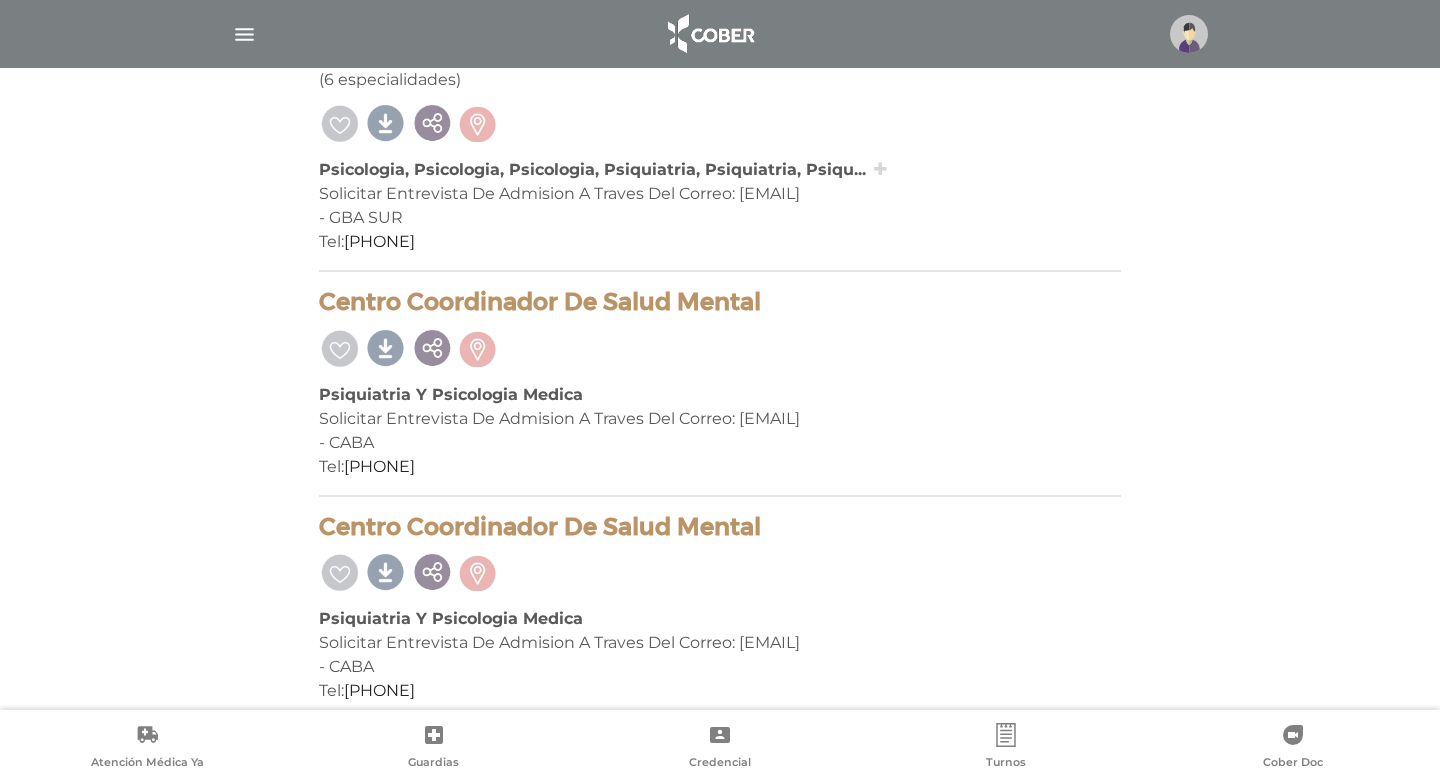 click at bounding box center [386, 121] 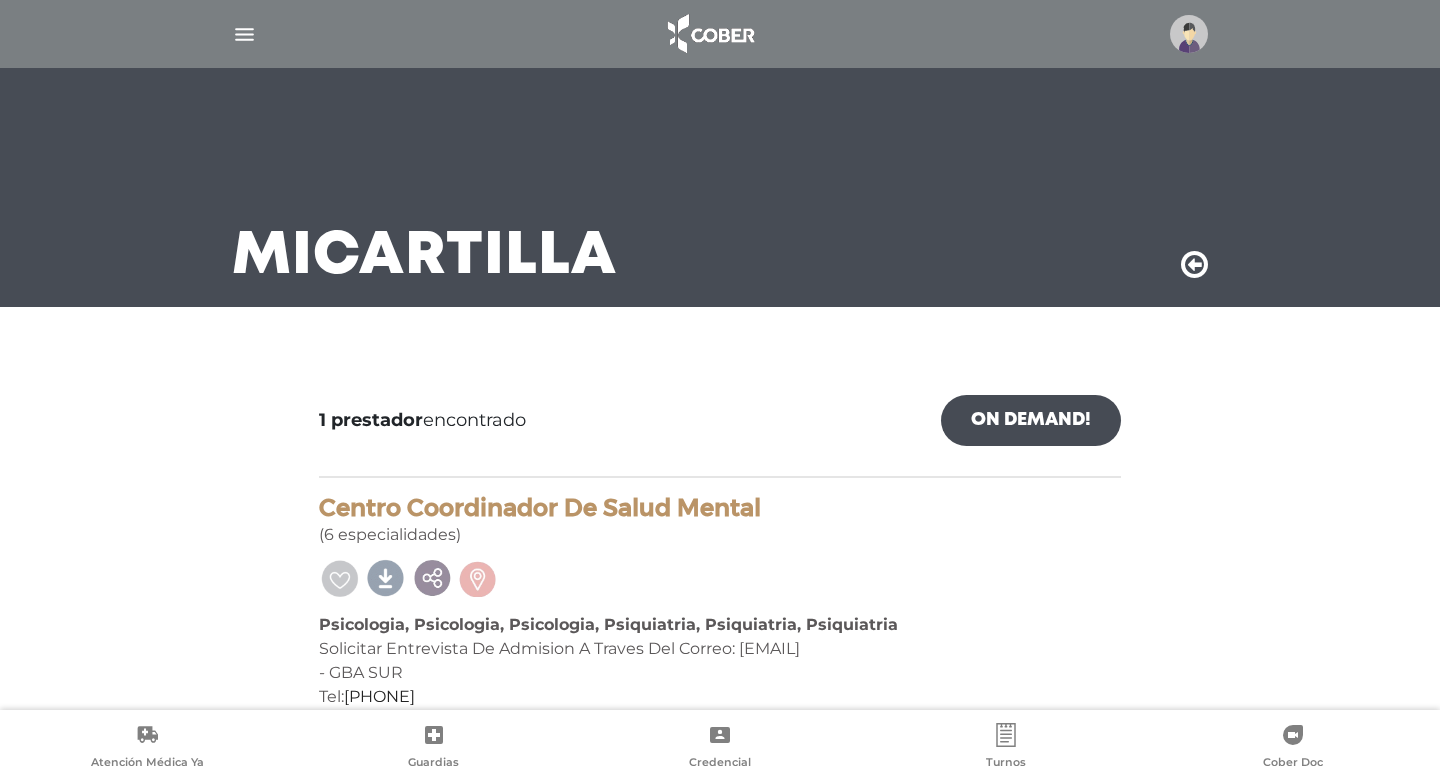 scroll, scrollTop: 0, scrollLeft: 0, axis: both 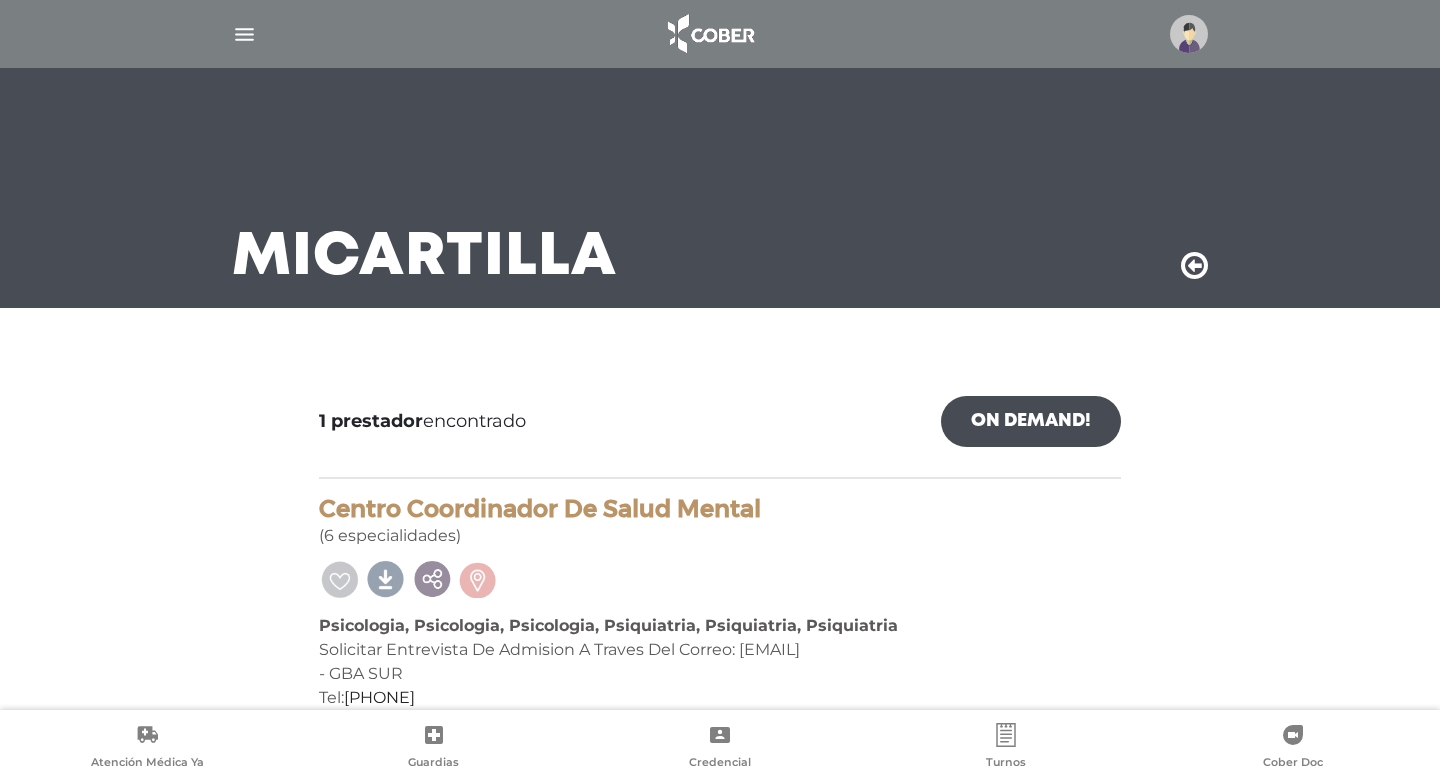 click at bounding box center (720, 34) 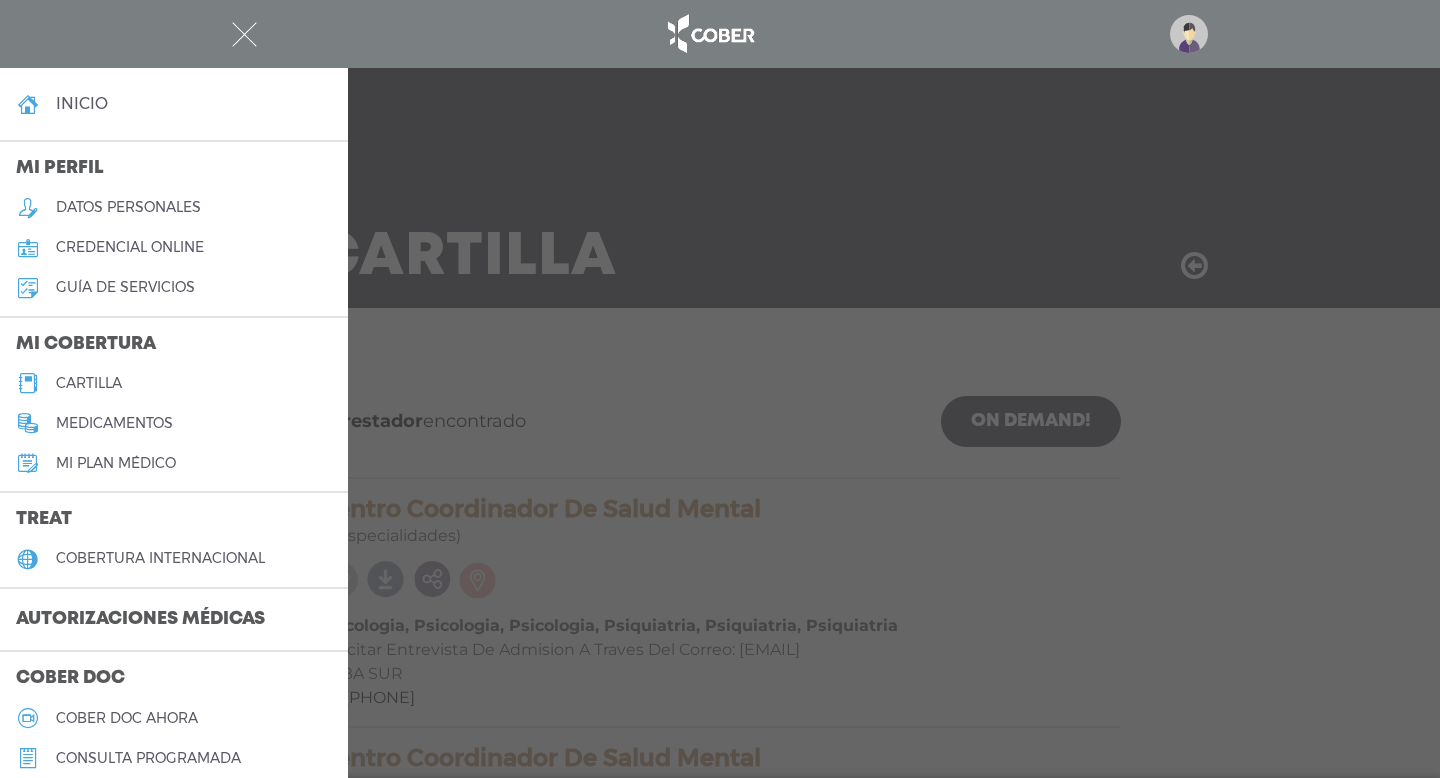 click at bounding box center [720, 389] 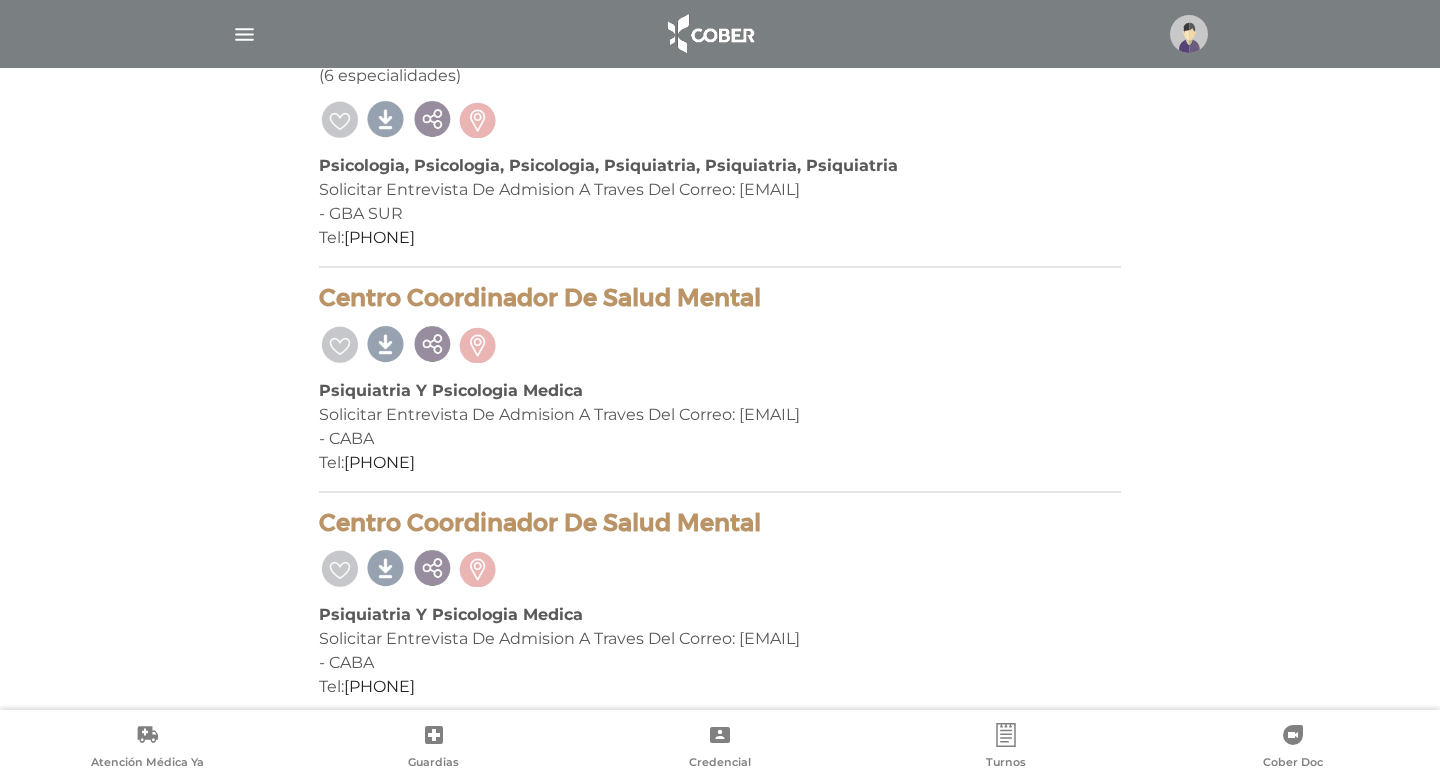 scroll, scrollTop: 202, scrollLeft: 0, axis: vertical 